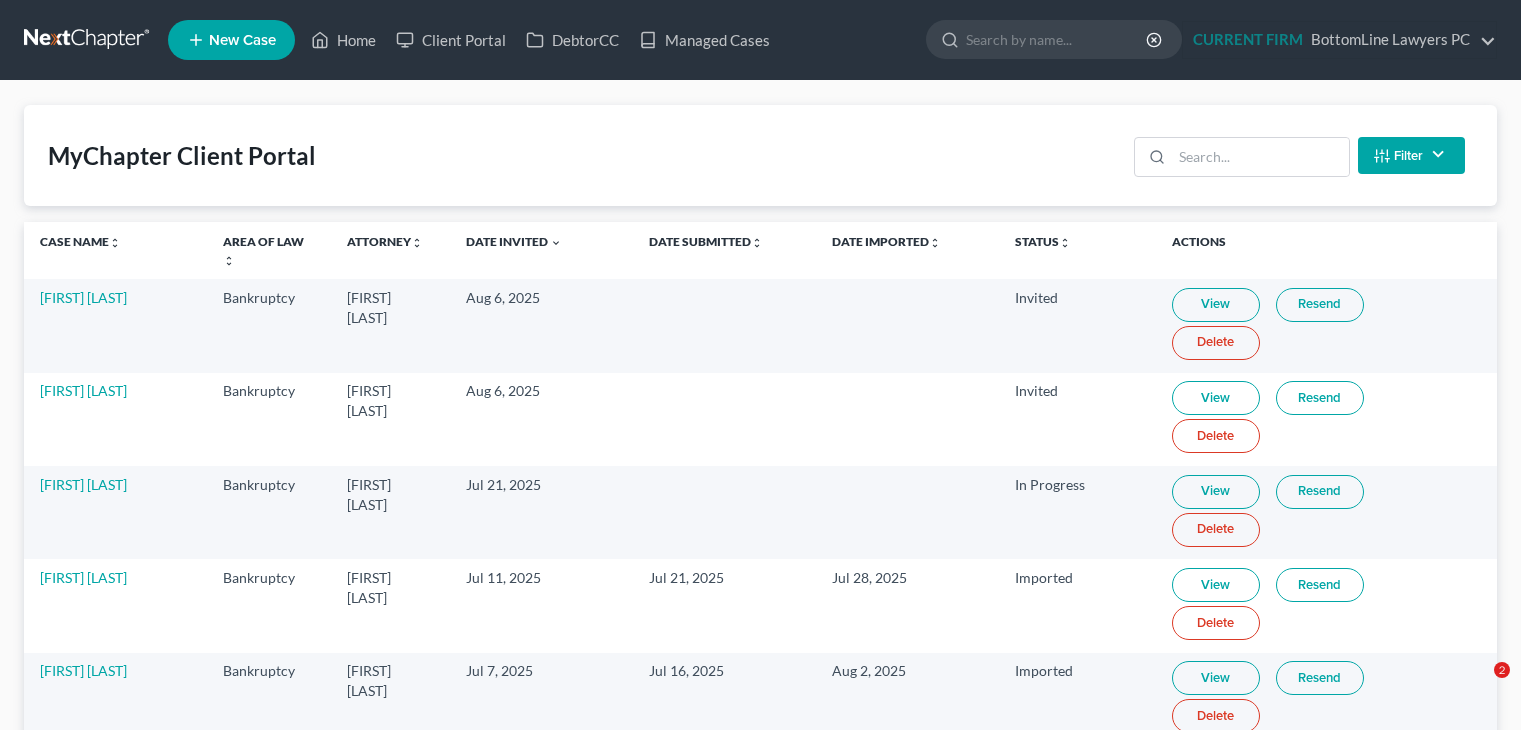 scroll, scrollTop: 0, scrollLeft: 0, axis: both 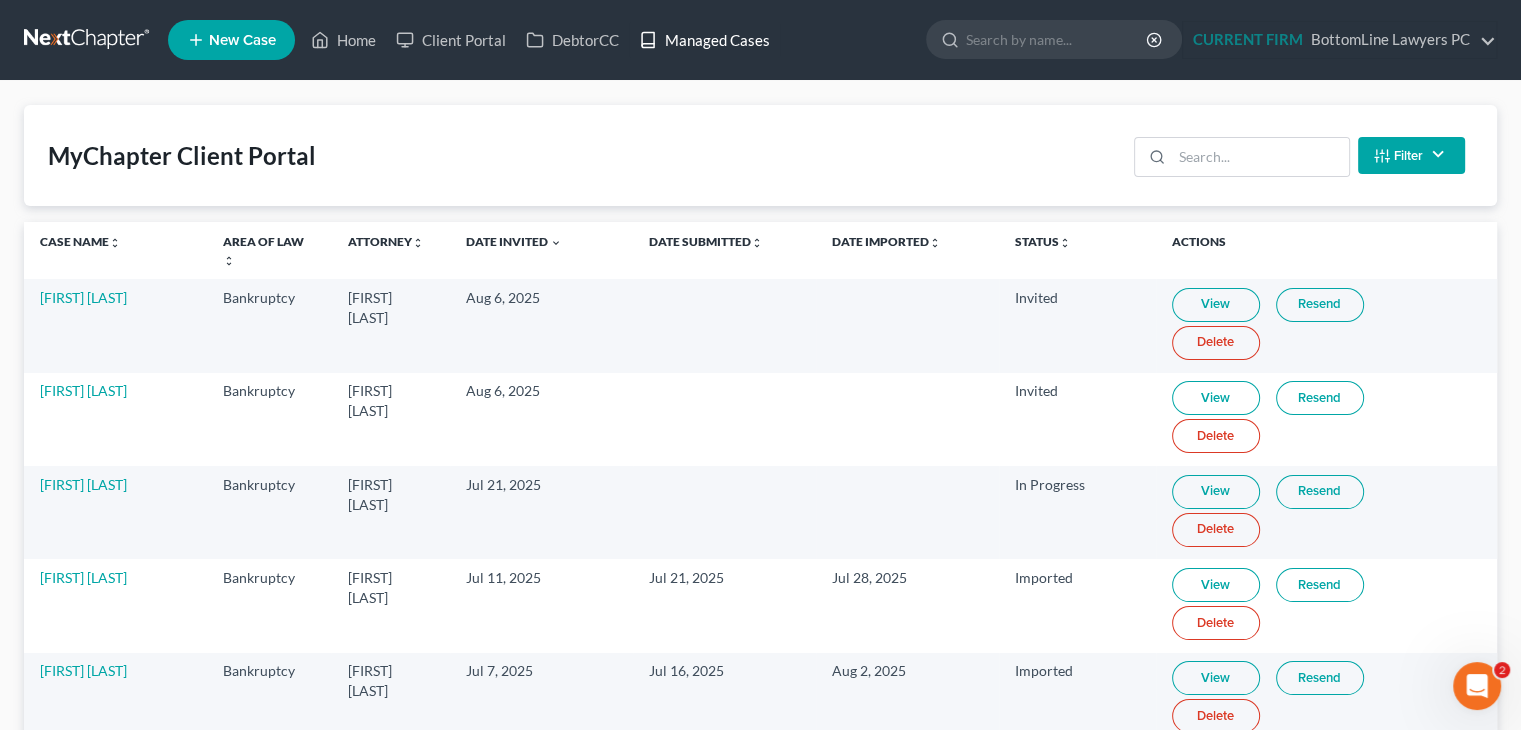 click on "Managed Cases" at bounding box center (704, 40) 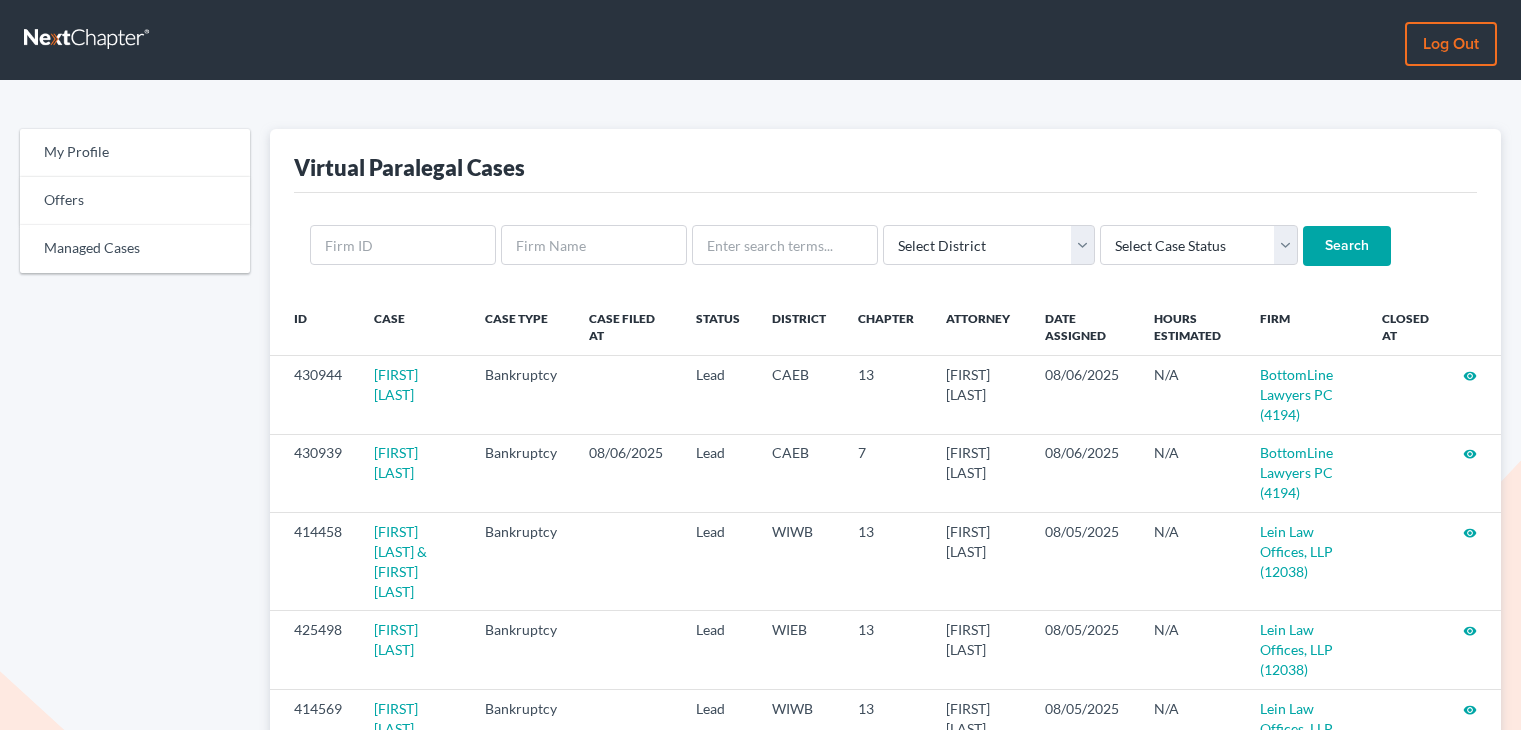 scroll, scrollTop: 0, scrollLeft: 0, axis: both 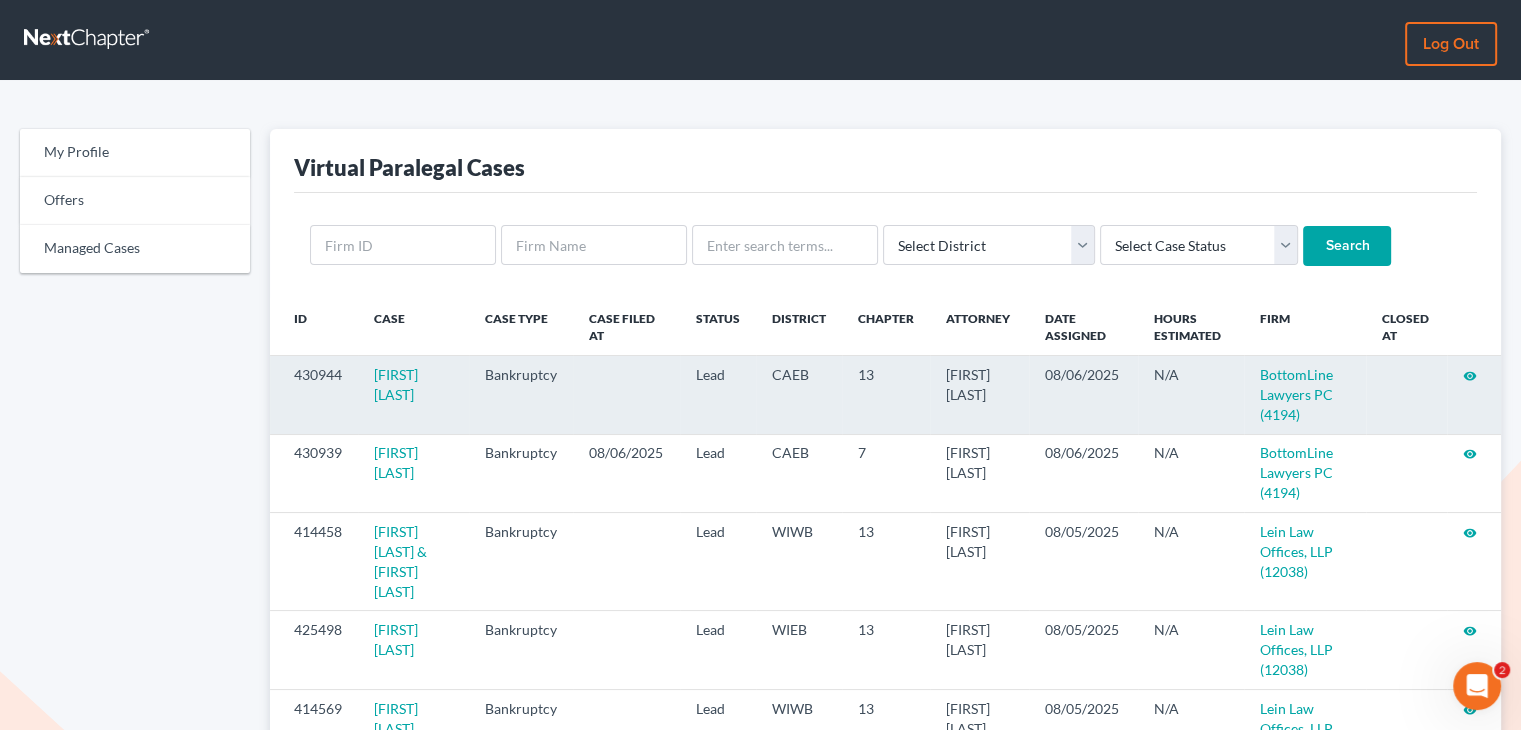 click on "visibility" at bounding box center (1470, 376) 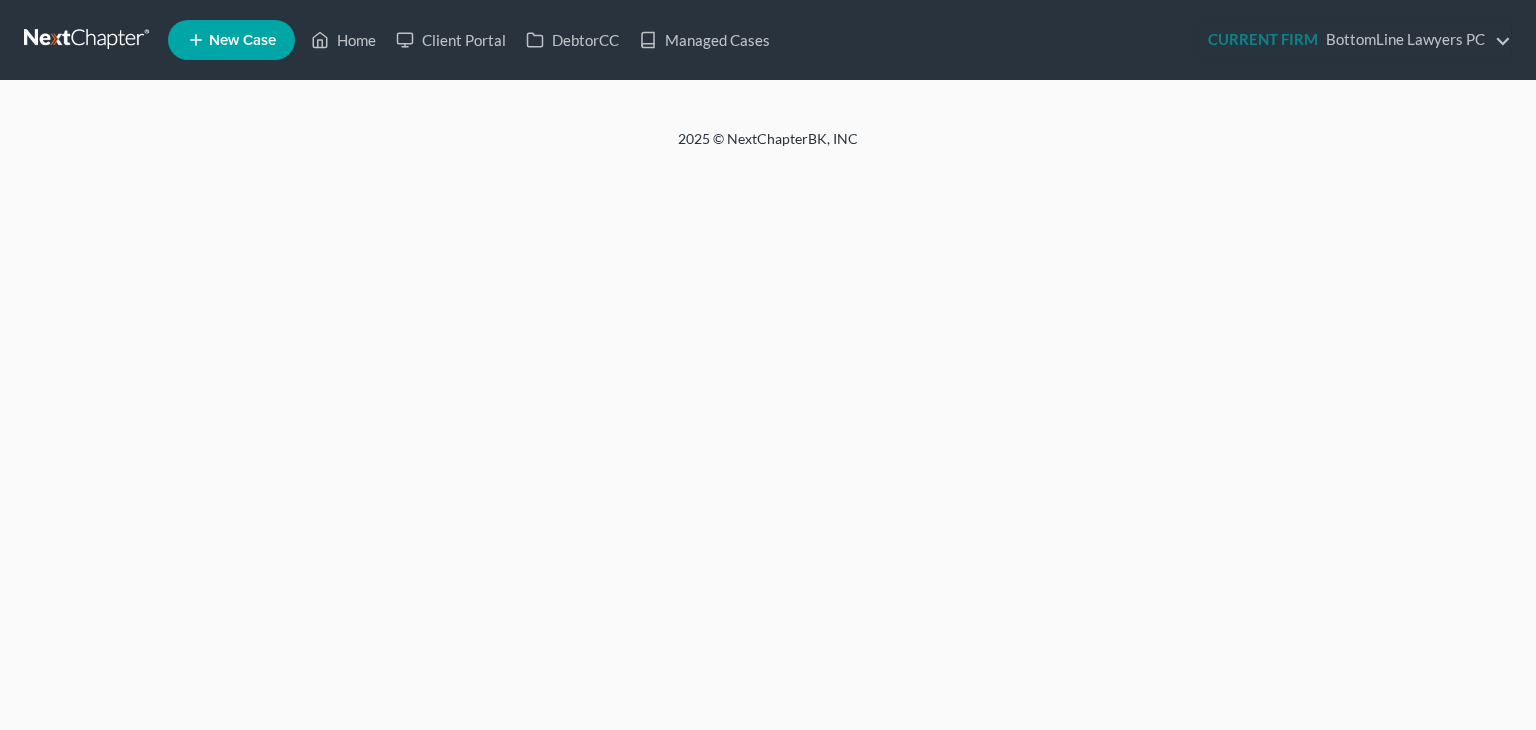 scroll, scrollTop: 0, scrollLeft: 0, axis: both 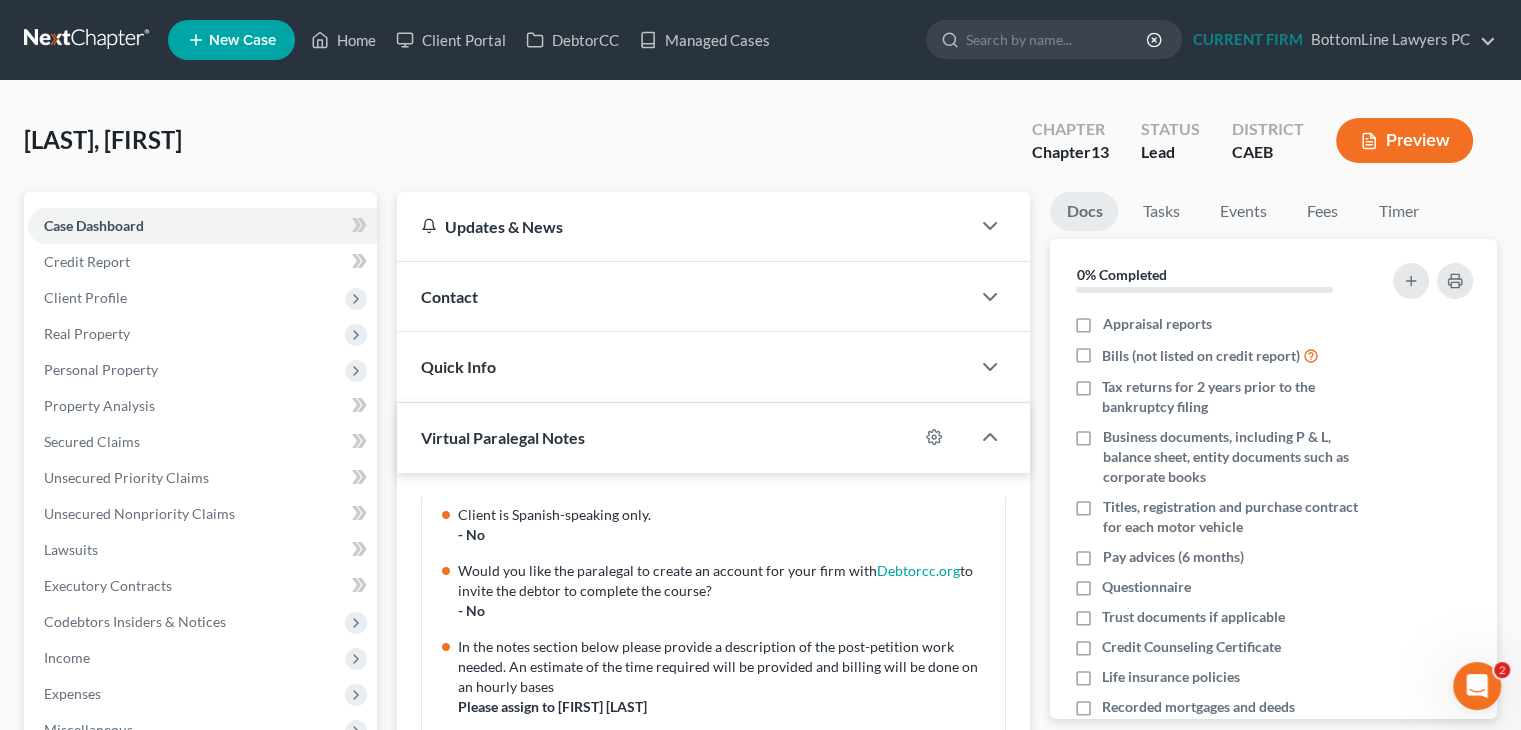 click on "Contact" at bounding box center (683, 296) 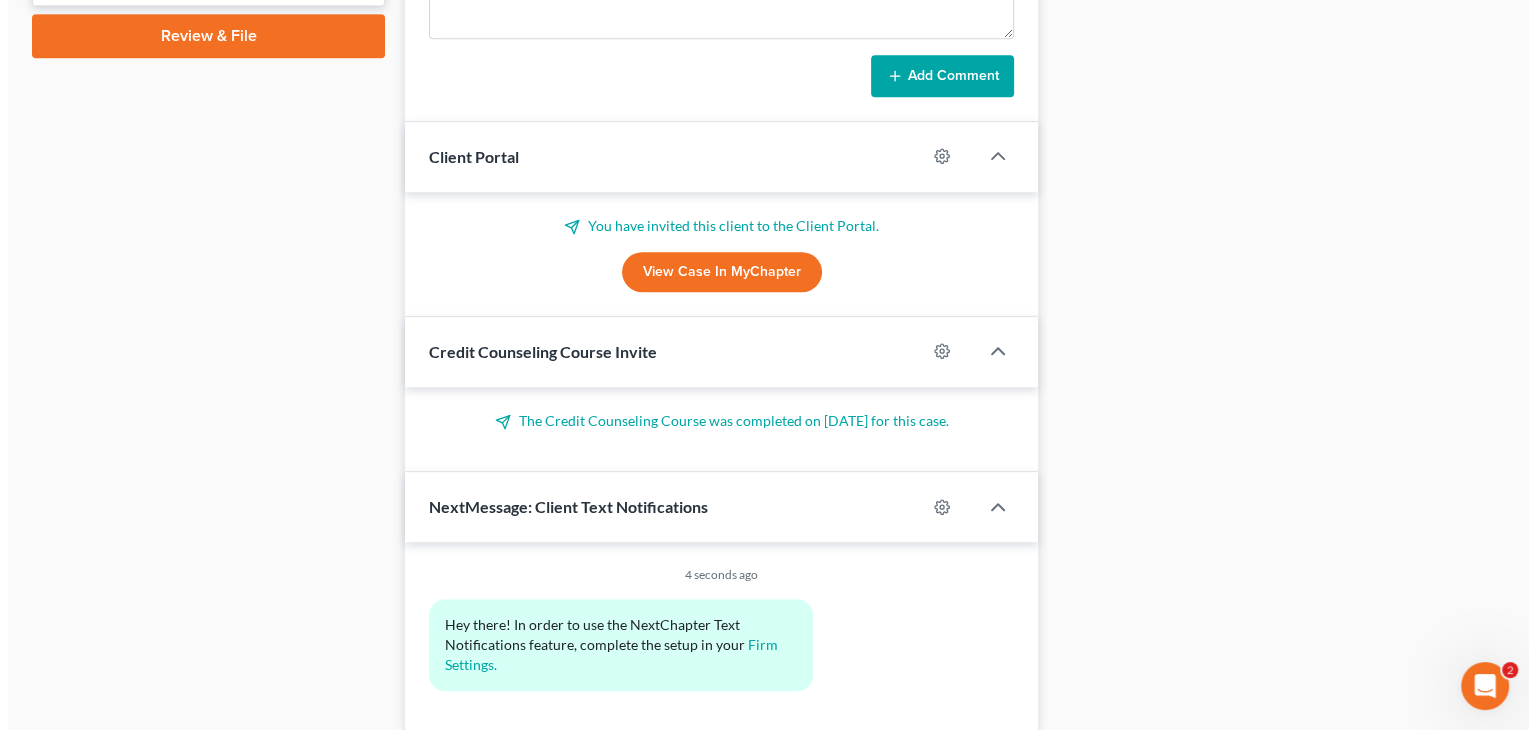 scroll, scrollTop: 1000, scrollLeft: 0, axis: vertical 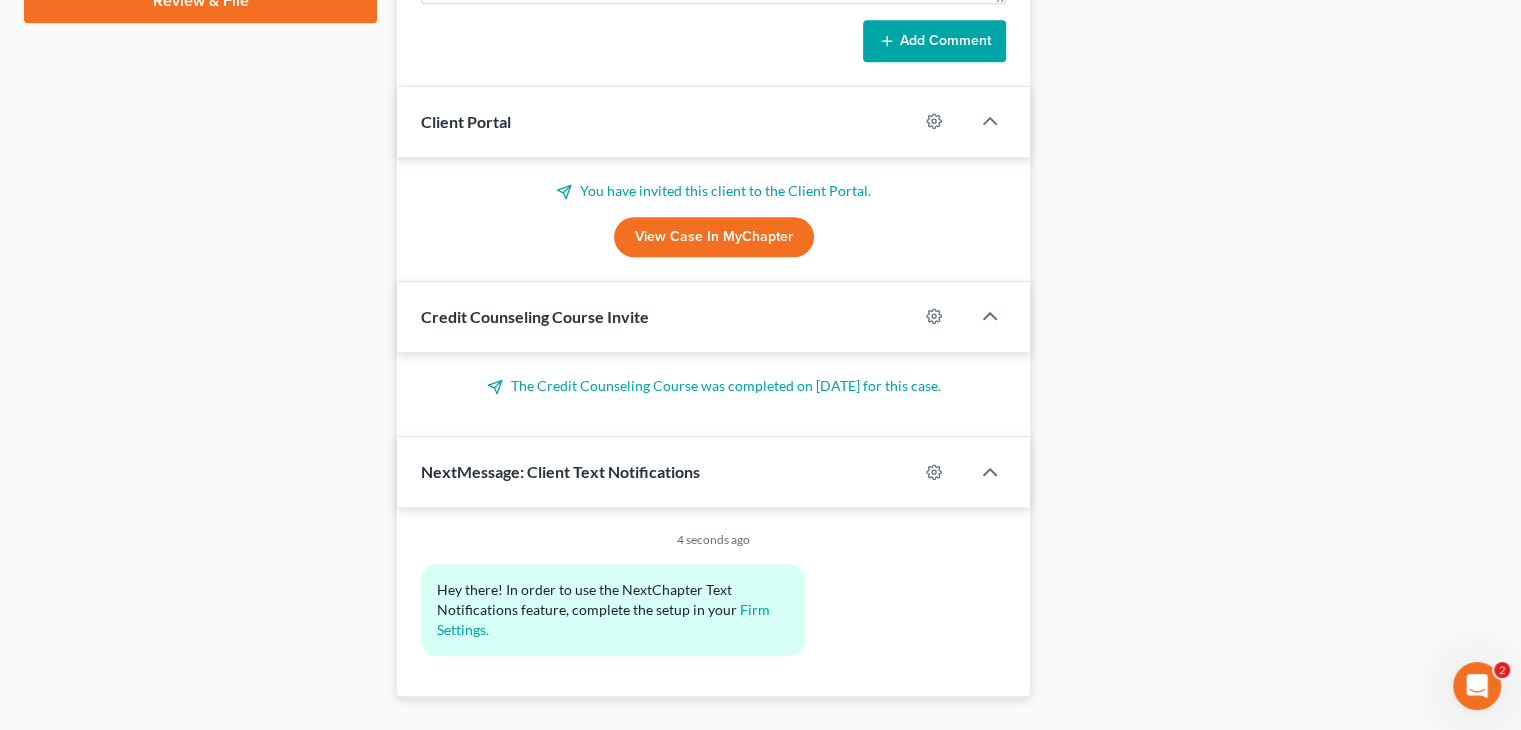 click at bounding box center [944, 121] 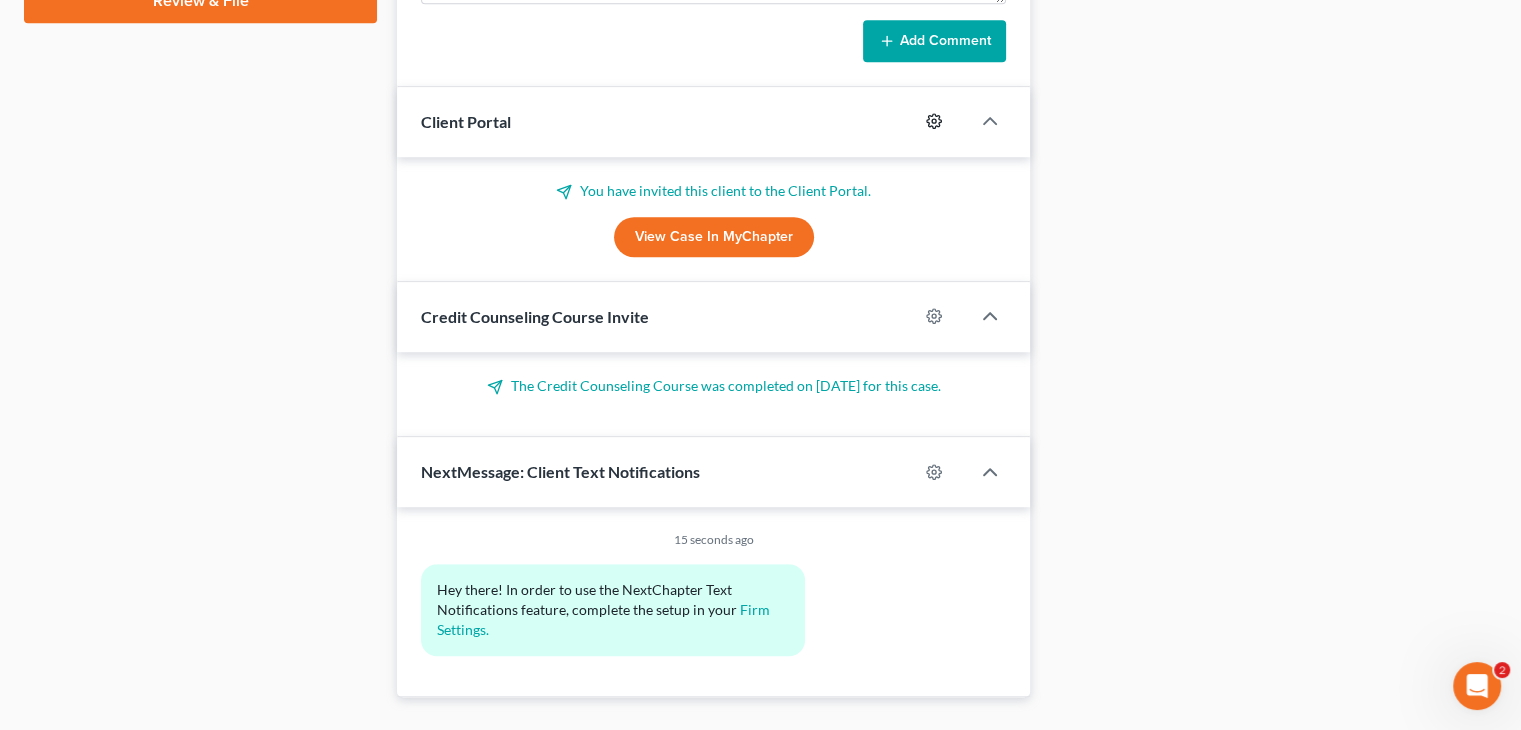 click 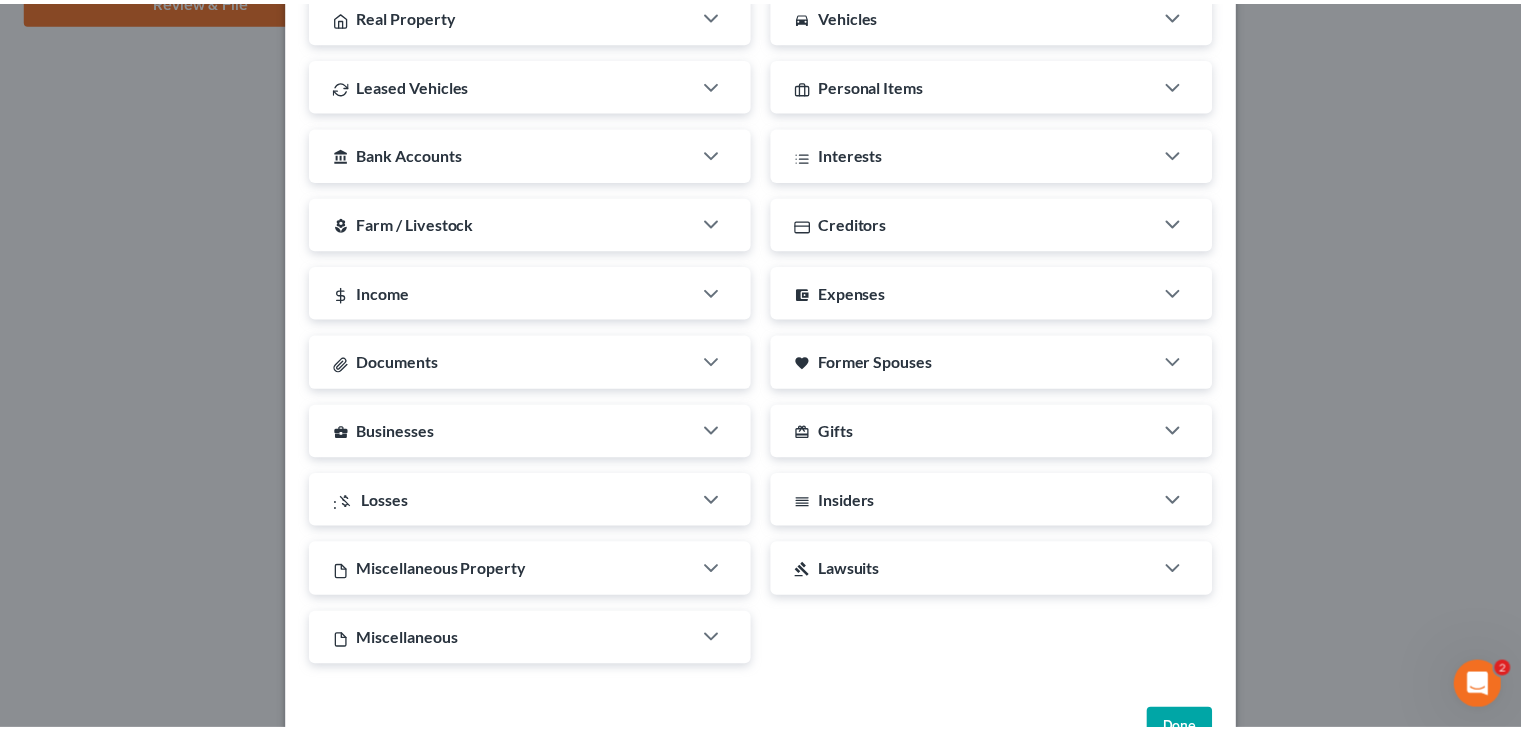 scroll, scrollTop: 503, scrollLeft: 0, axis: vertical 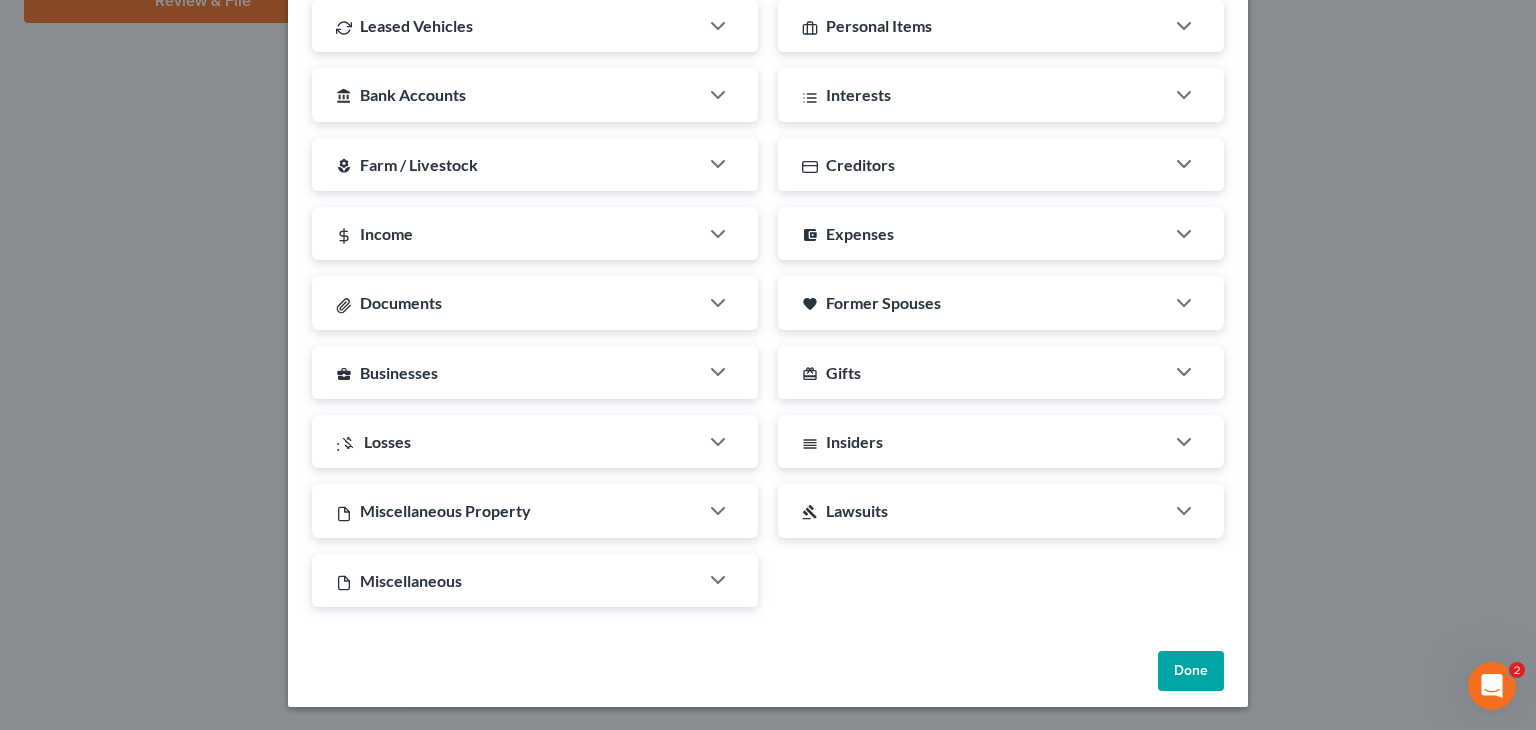 click on "Done" at bounding box center [1191, 671] 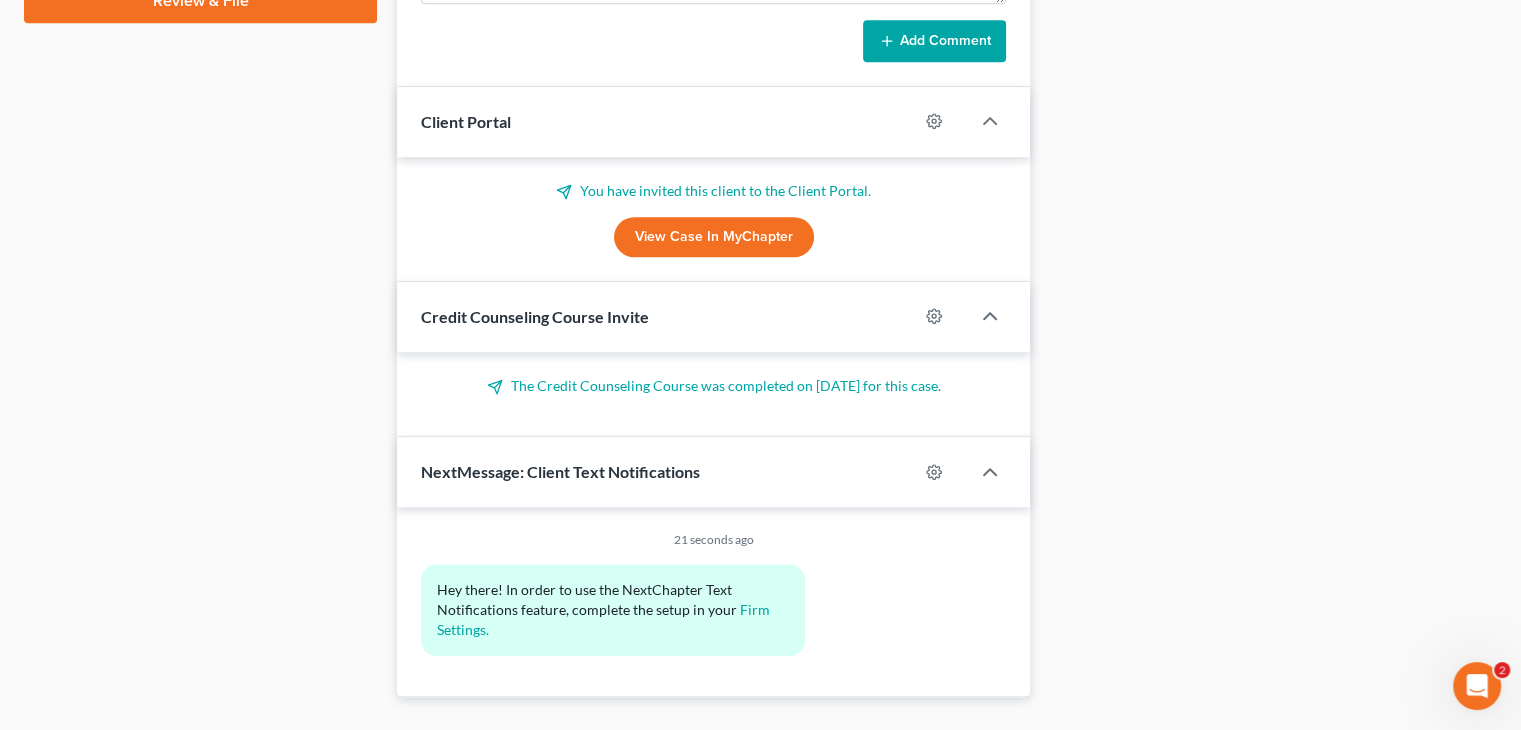 click on "View Case in MyChapter" at bounding box center (714, 237) 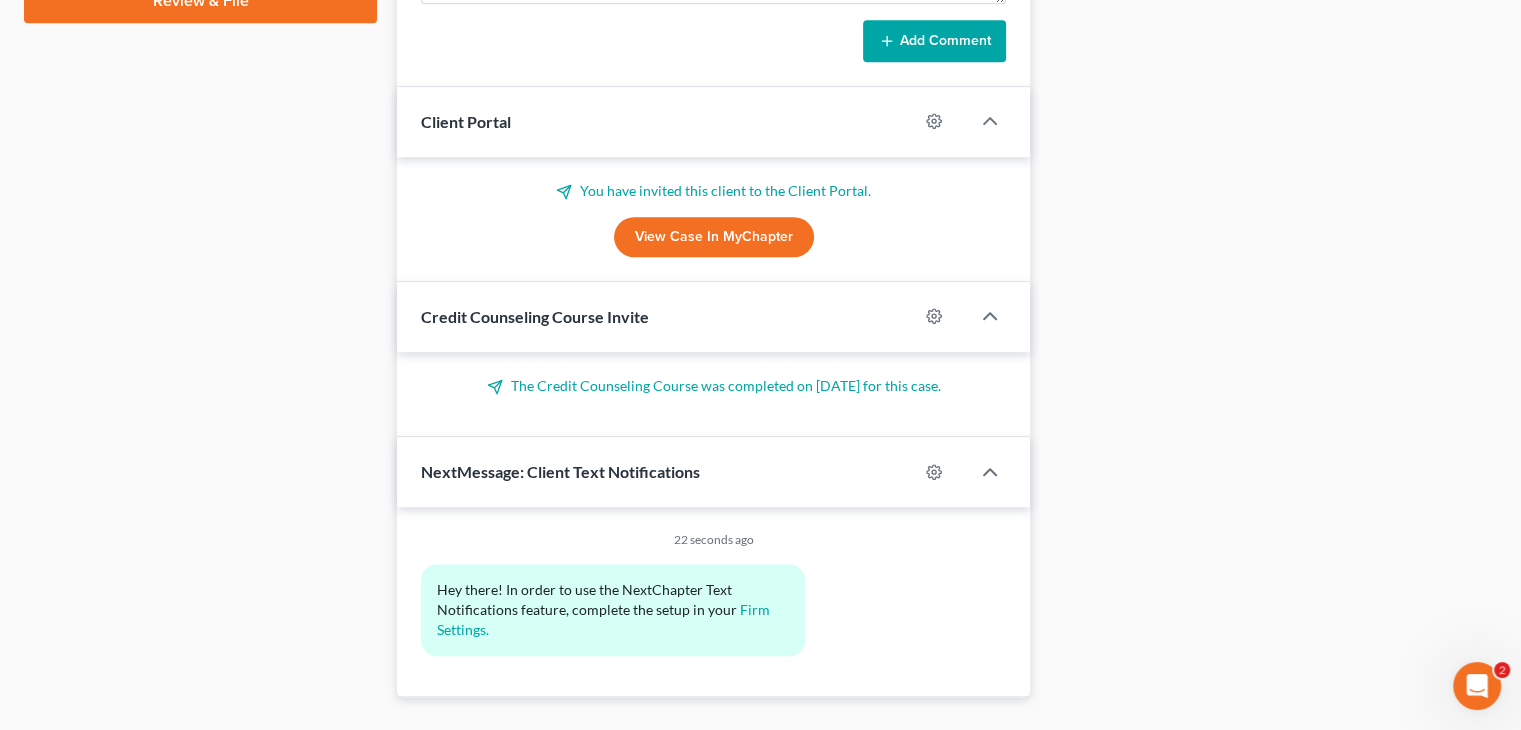 click on "View Case in MyChapter" at bounding box center [714, 237] 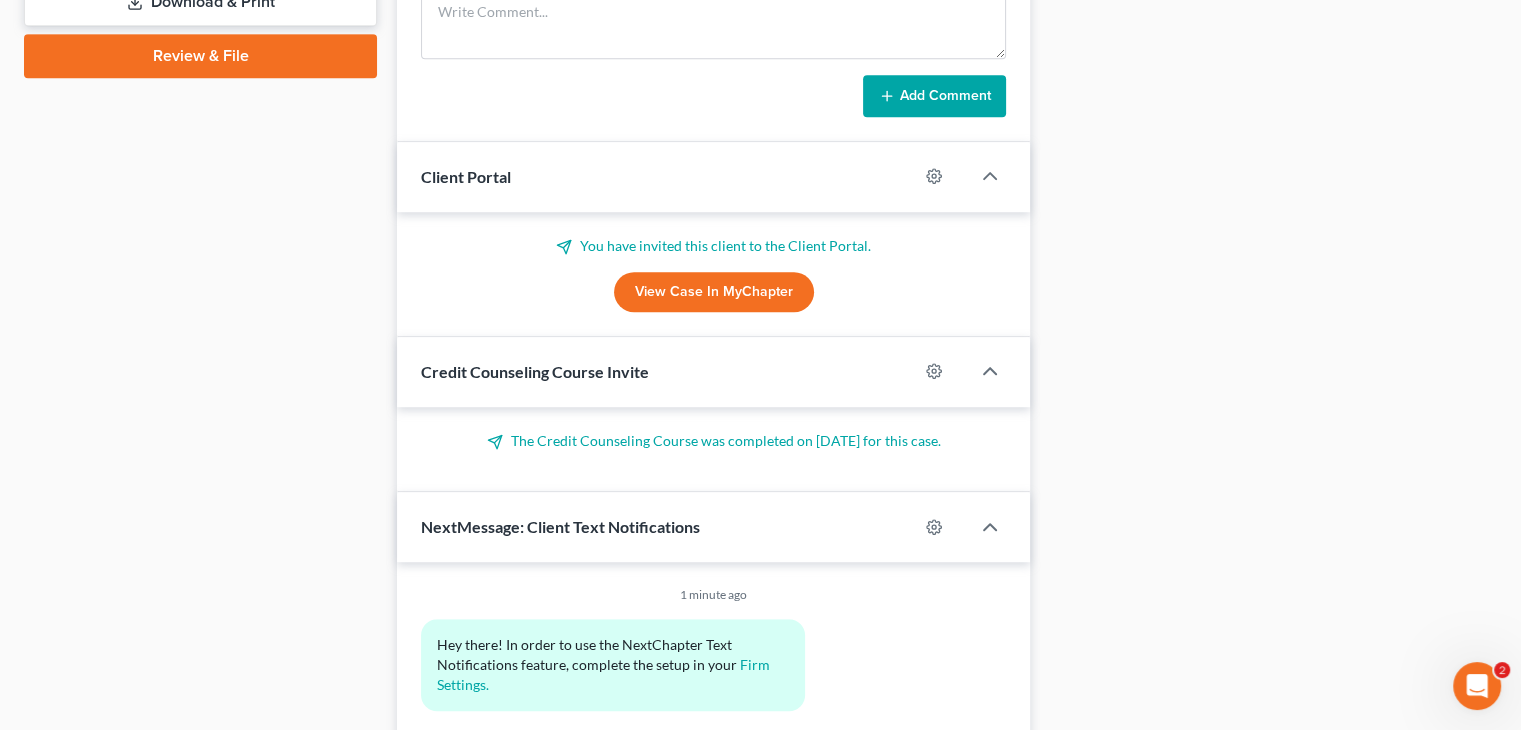 scroll, scrollTop: 900, scrollLeft: 0, axis: vertical 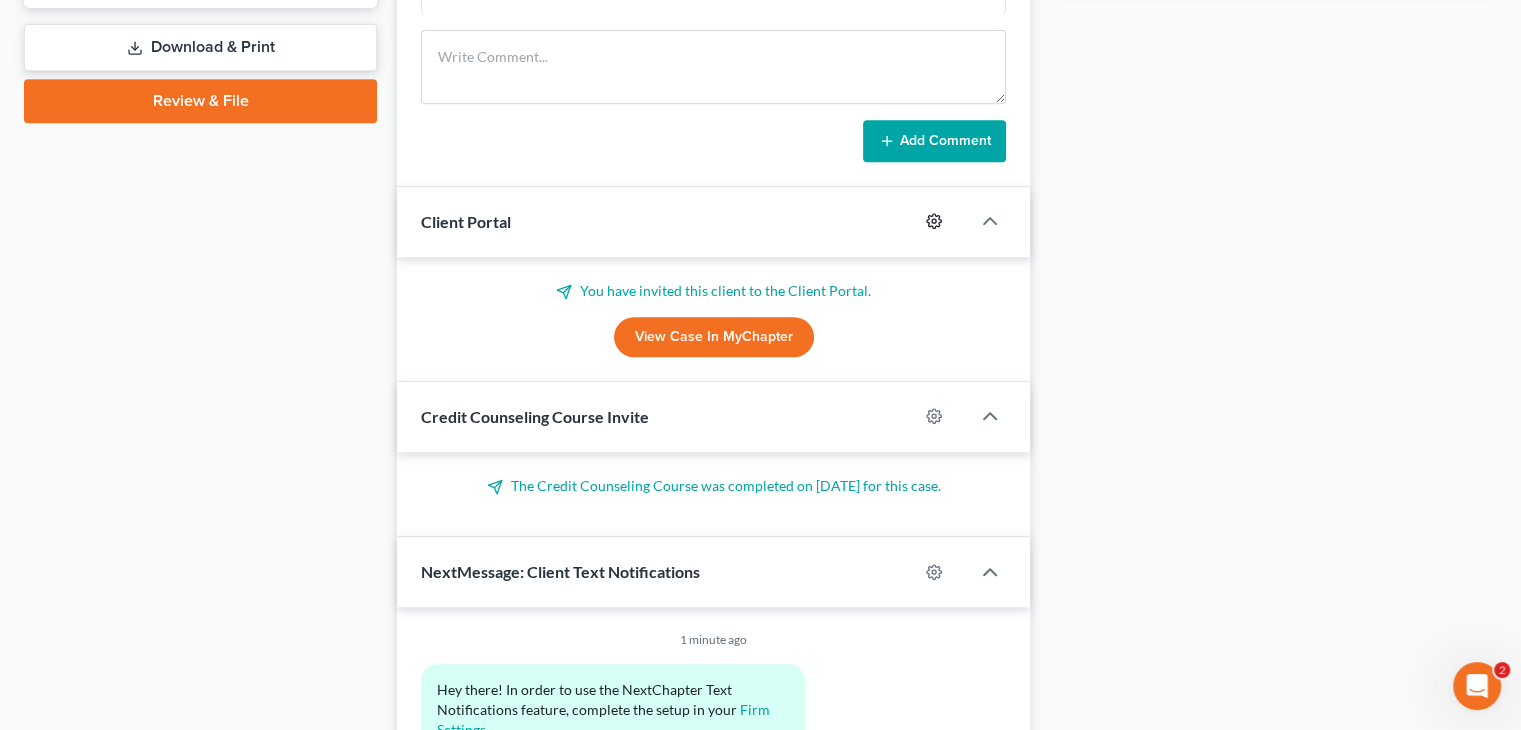 click 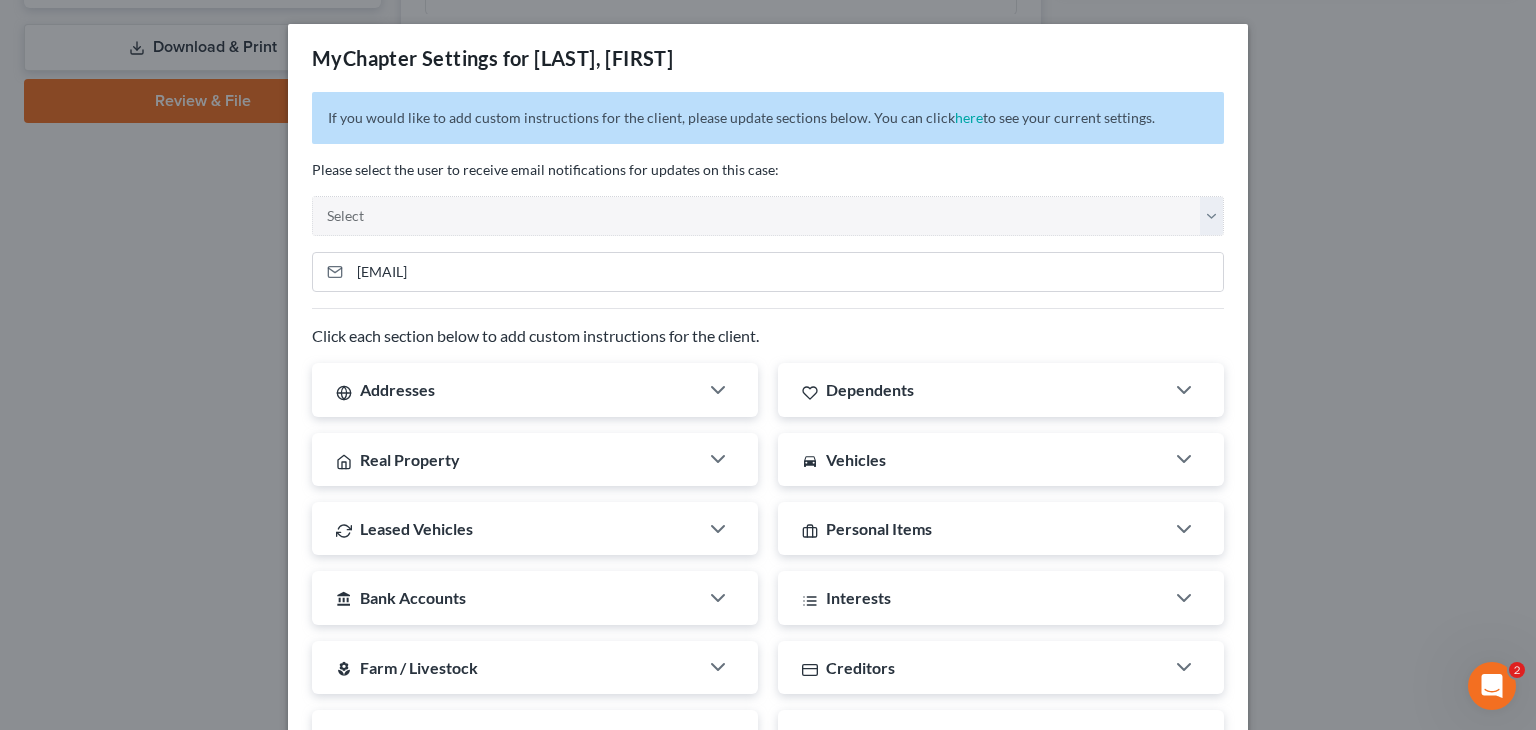 click on "MyChapter Settings for Legard, Terrolyn If you would like to add custom instructions for the client, please update sections below.   You can click  here  to see your current settings. Please select the user to receive email notifications for updates on this case: Select caeb@bottomlinelawyers.com rescobar@bottomlinelawyers.com ceron@paralegalasaservice.com         goalsils@yahoo.com
Click each section below to add custom instructions for the client. Addresses Custom Instructions (anywhere you've lived in the last 3 years) Dependents Custom Instructions Real Property Custom Instructions directions_car Vehicles Custom Instructions Leased Vehicles Custom Instructions Personal Items Custom Instructions account_balance Bank Accounts Custom Instructions Interests Custom Instructions local_florist Farm / Livestock Custom Instructions Creditors Show creditors from credit report   Custom Instructions Income Gross Yearly Income   One Pay Advice   Gross Monthly Income   Custom Instructions Expenses Gifts" at bounding box center (768, 365) 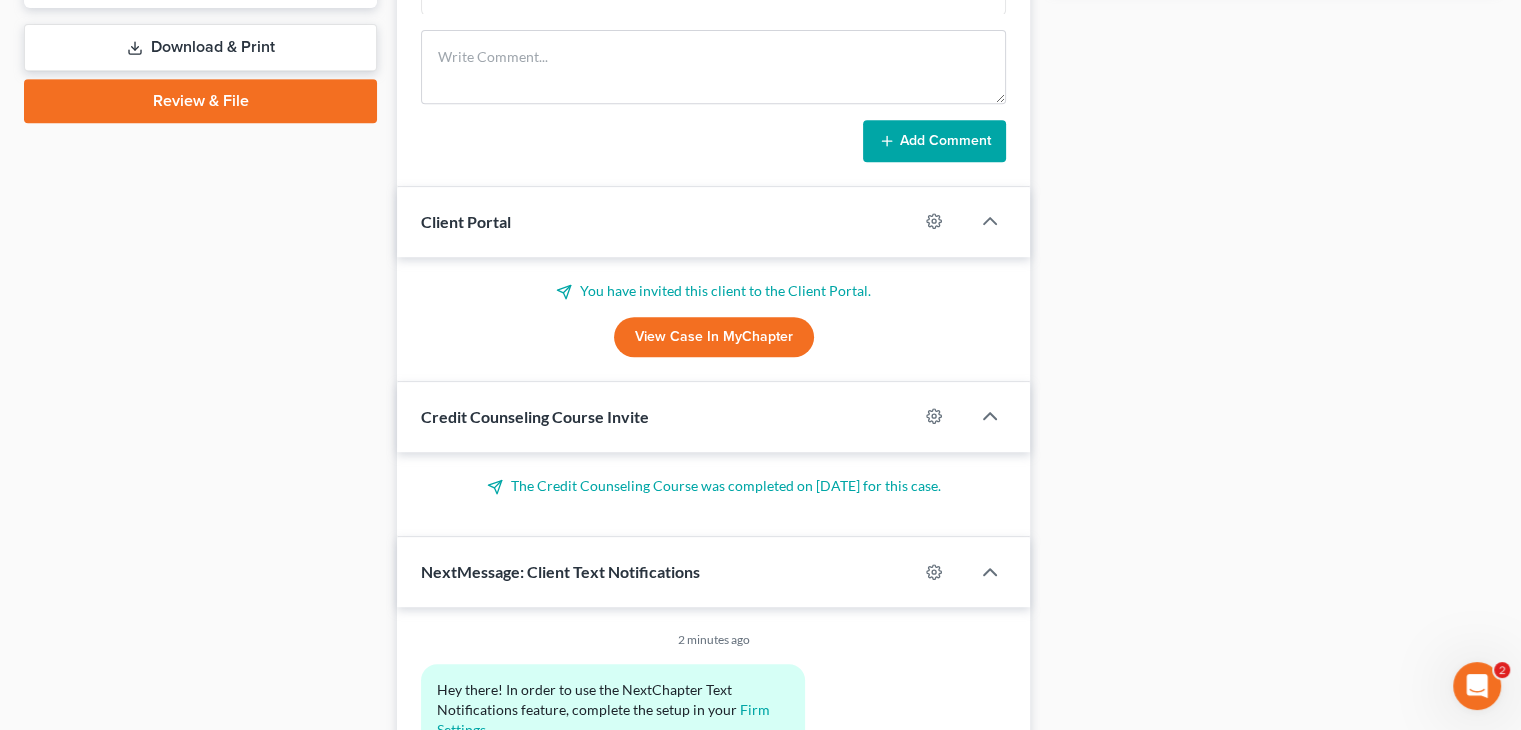 scroll, scrollTop: 800, scrollLeft: 0, axis: vertical 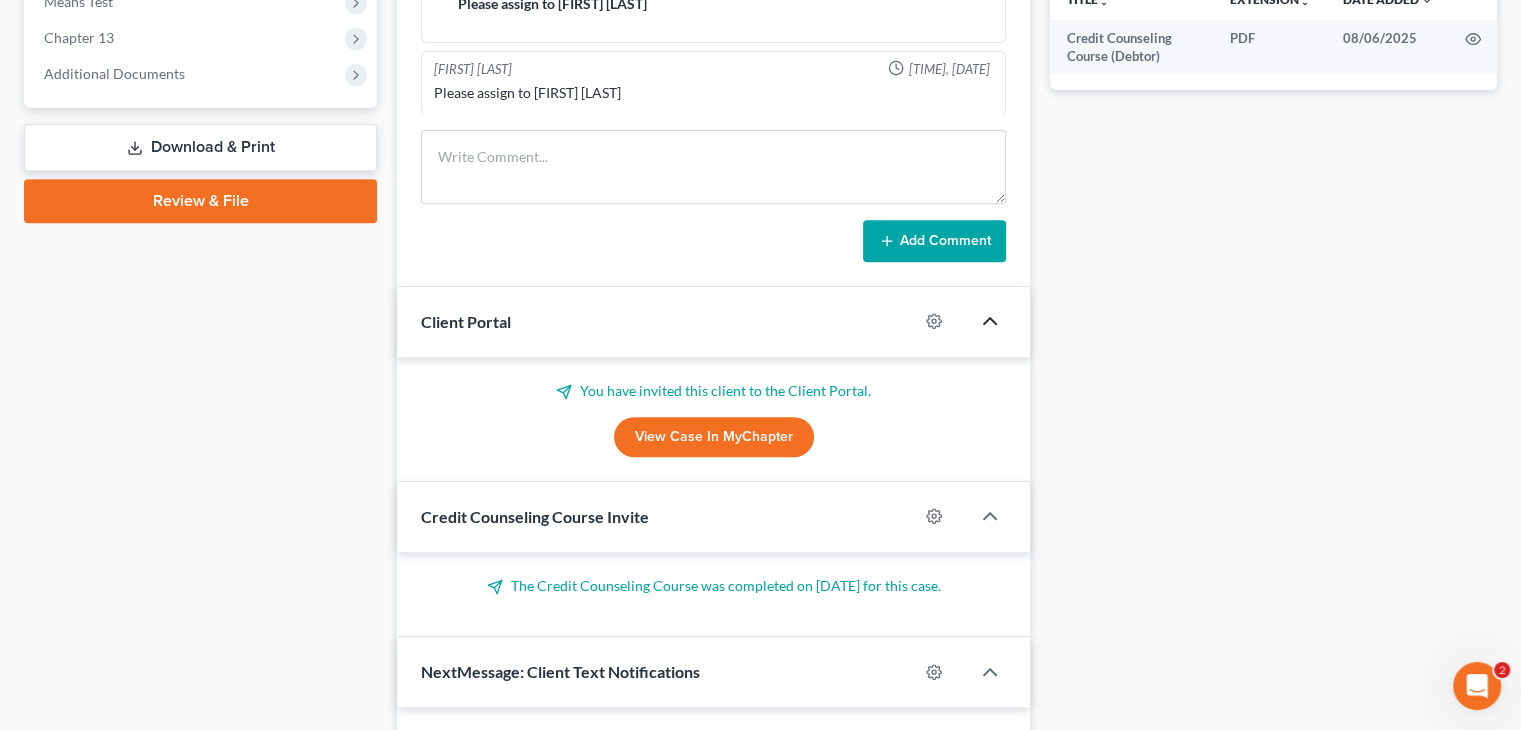 click 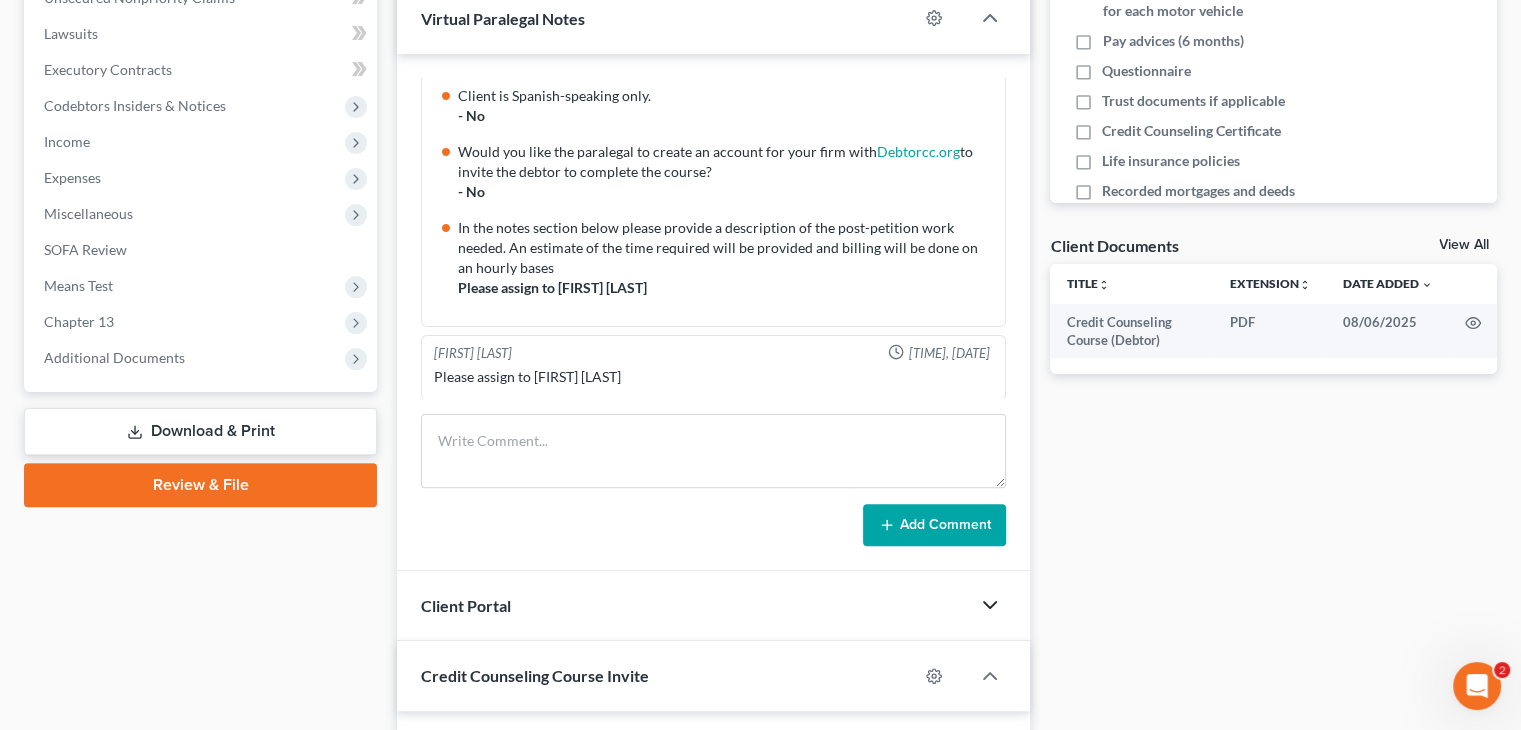 scroll, scrollTop: 416, scrollLeft: 0, axis: vertical 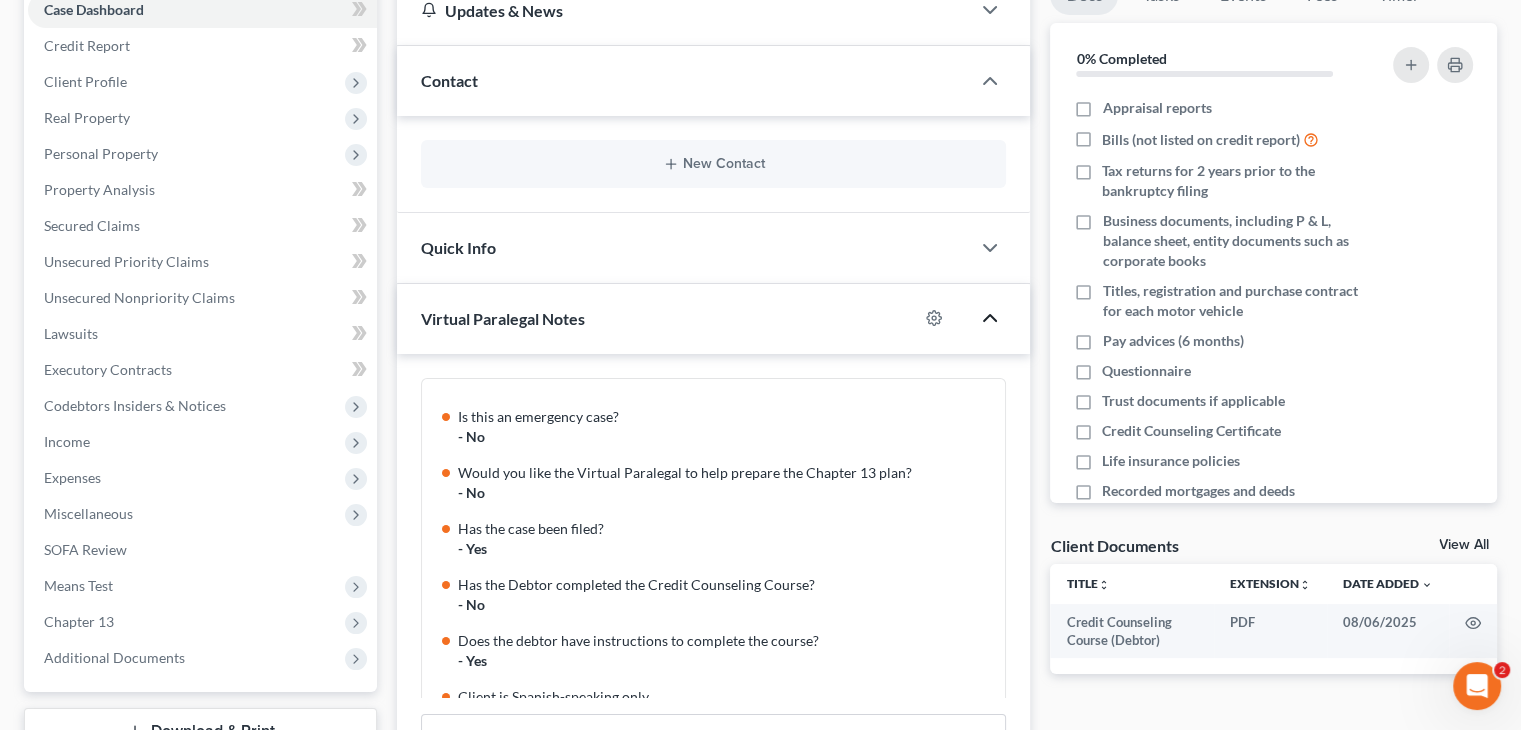 click 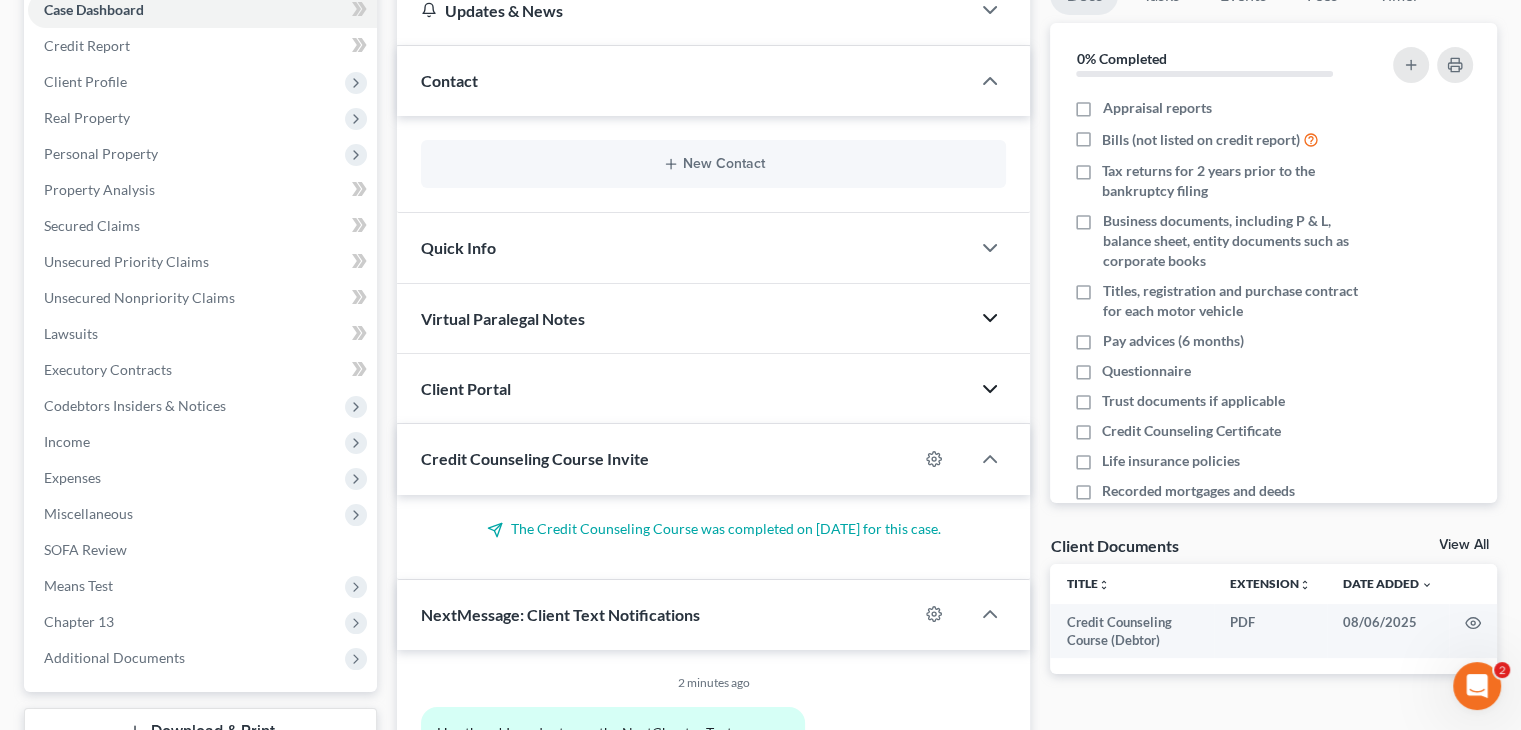 click 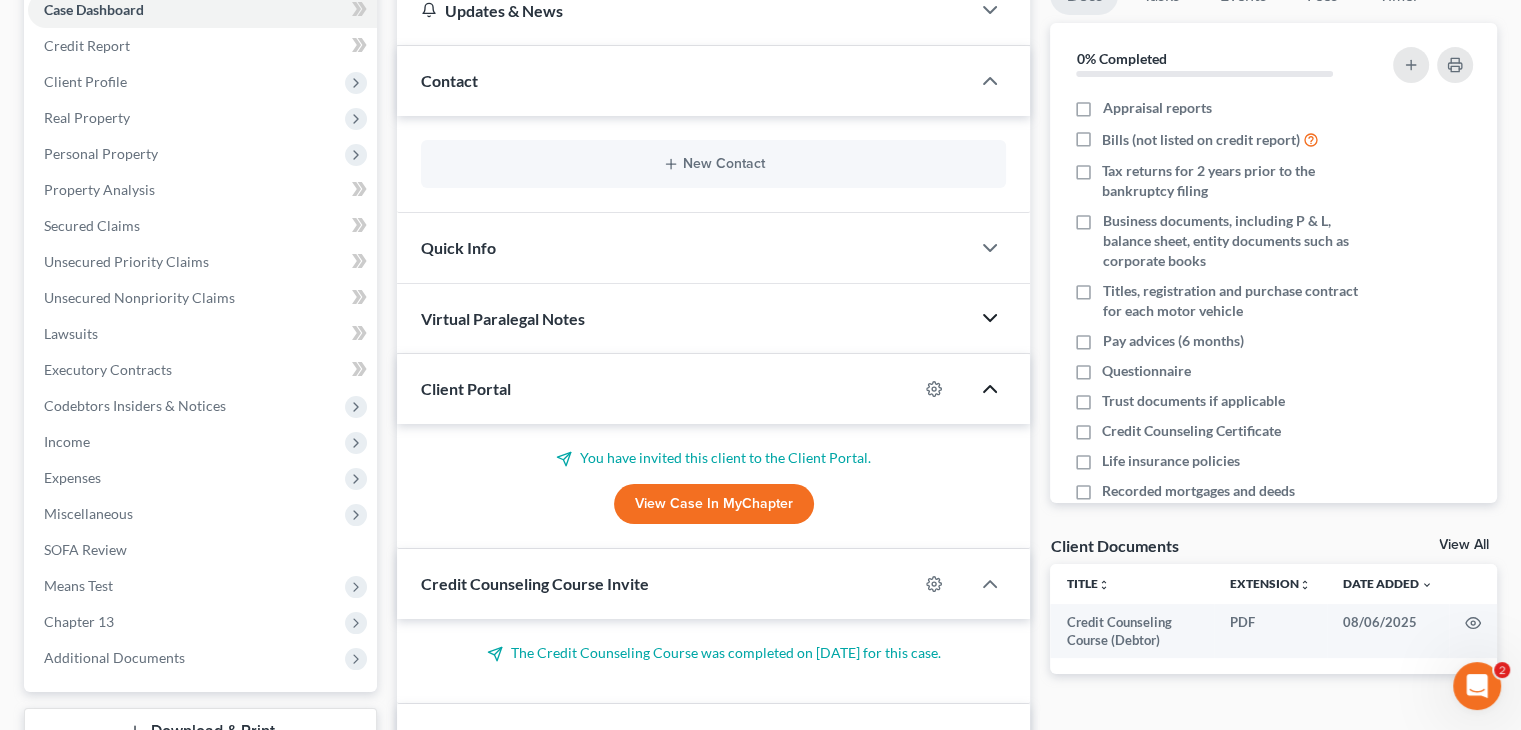 drag, startPoint x: 684, startPoint y: 495, endPoint x: 553, endPoint y: 472, distance: 133.00375 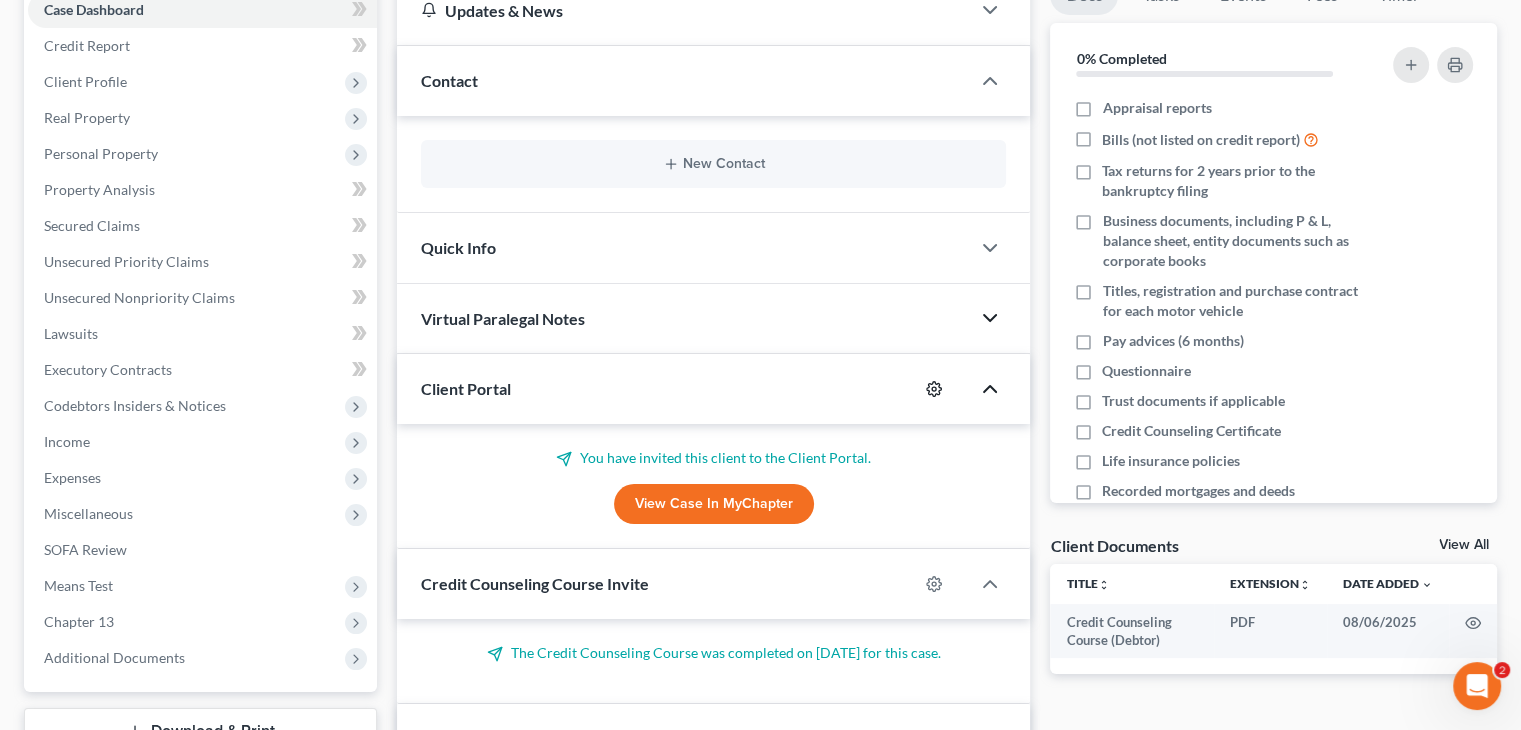 click 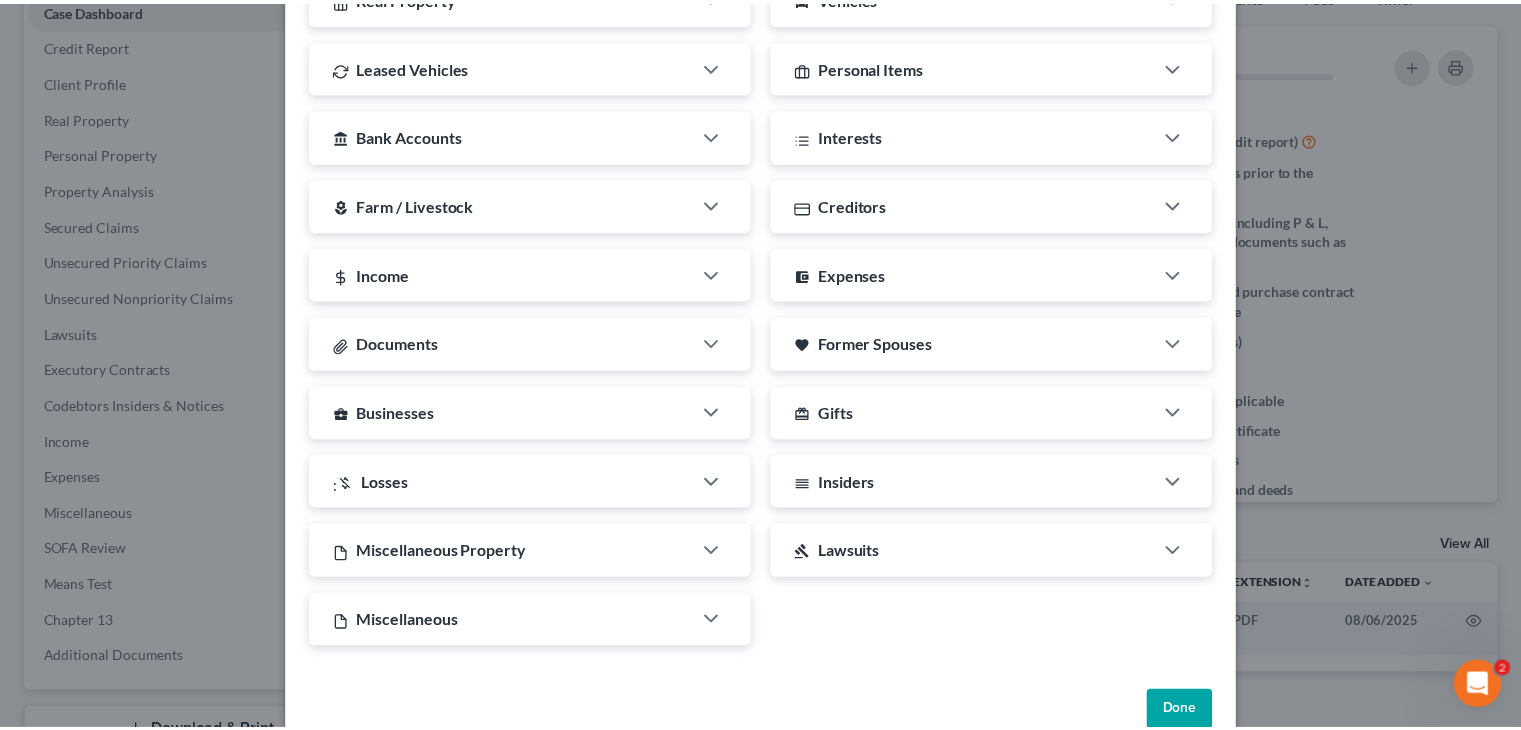 scroll, scrollTop: 503, scrollLeft: 0, axis: vertical 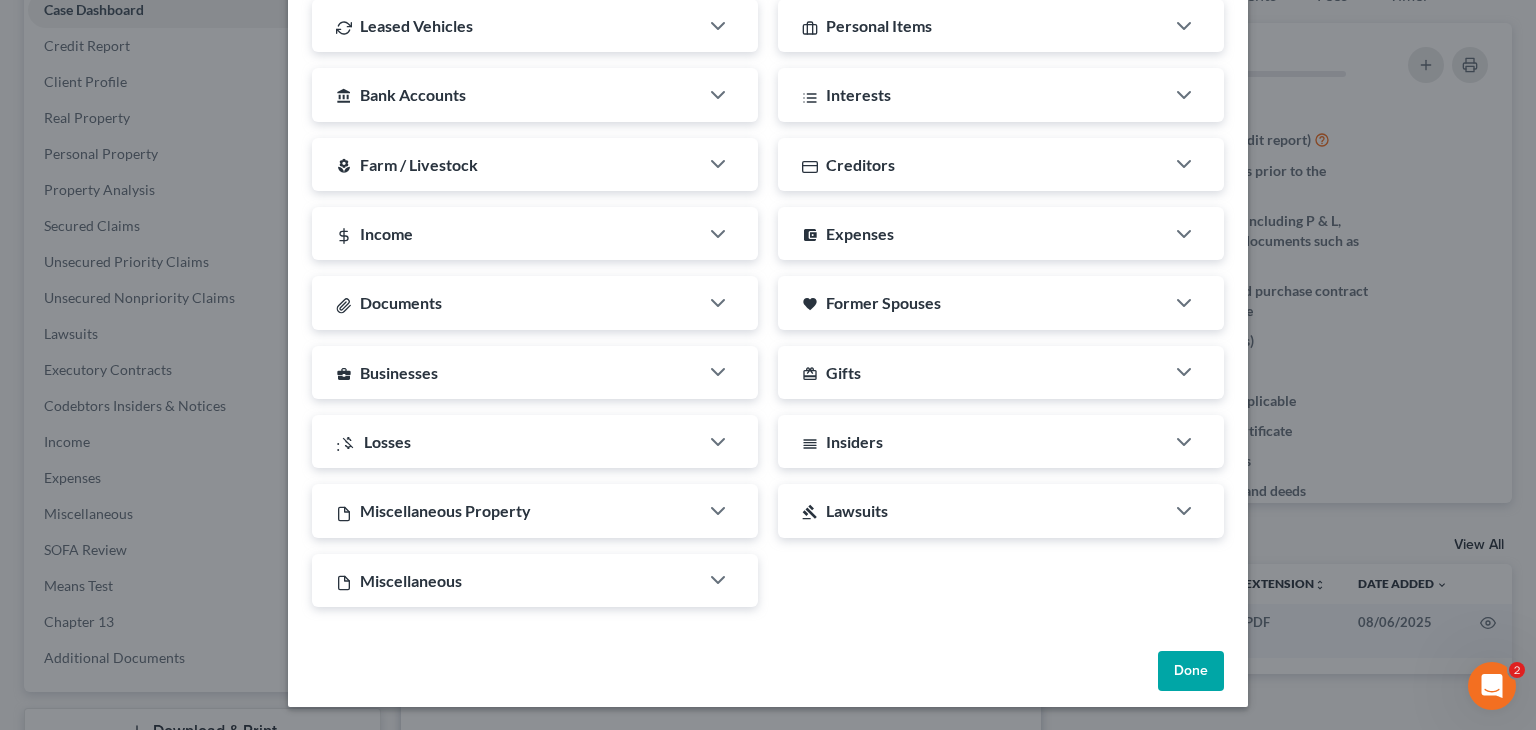 click on "Done" at bounding box center (1191, 671) 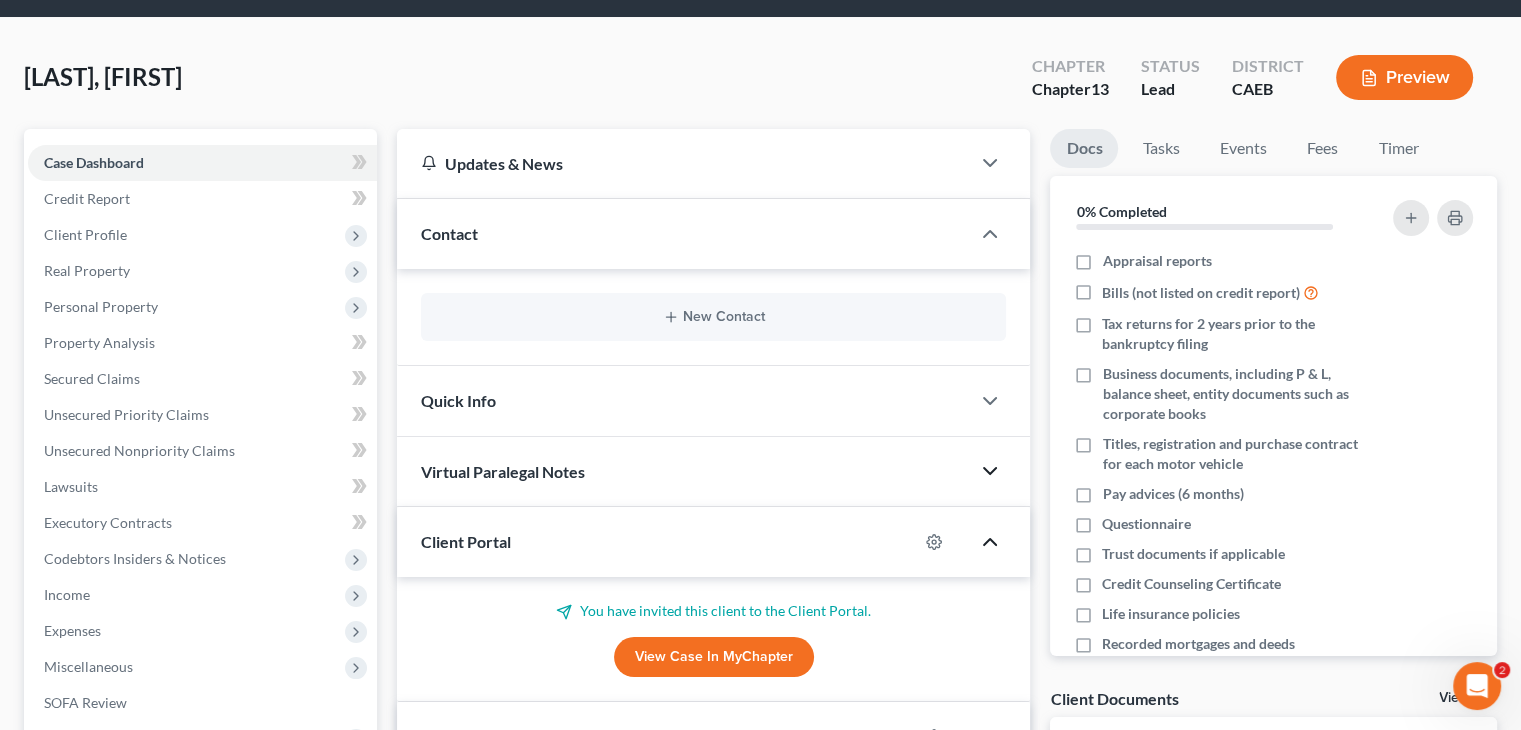scroll, scrollTop: 16, scrollLeft: 0, axis: vertical 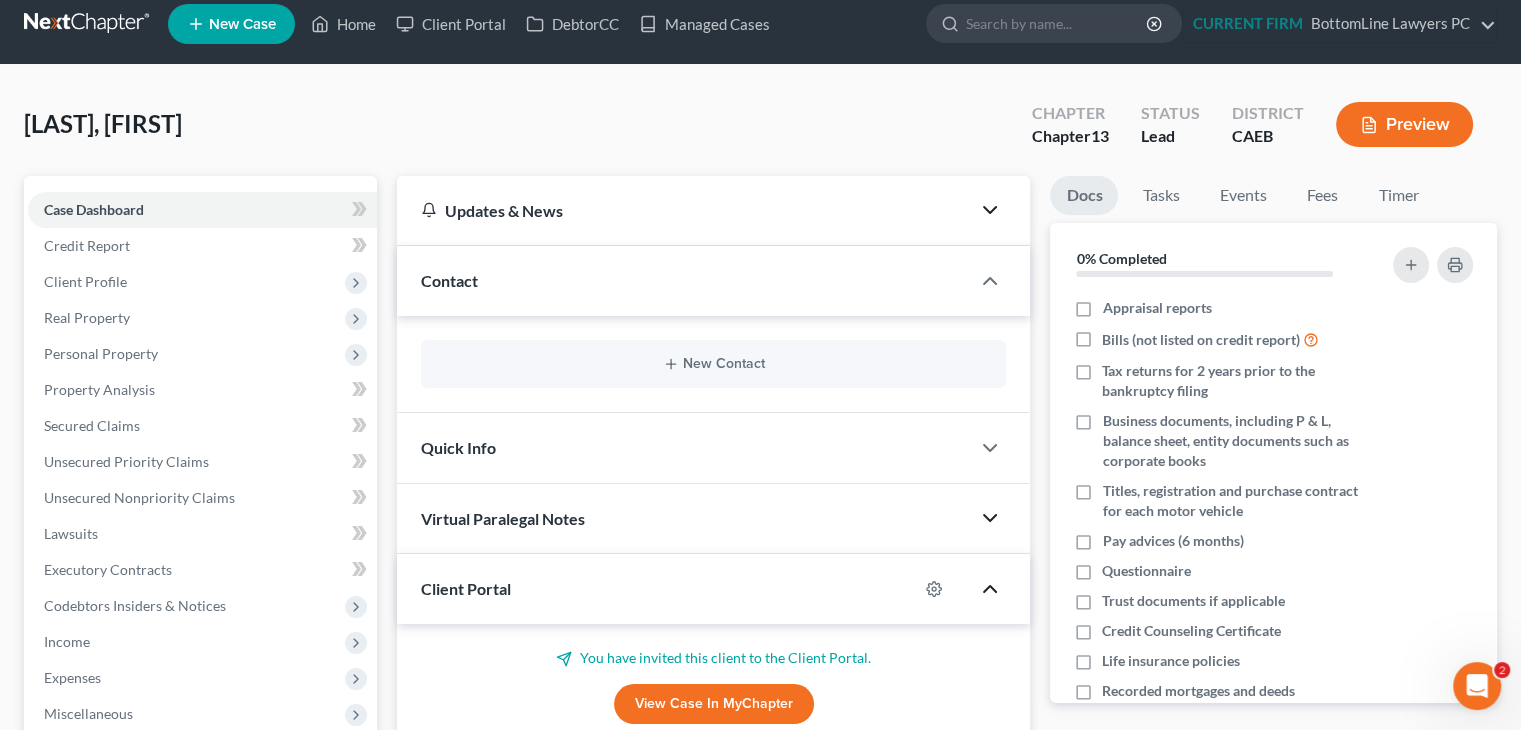 click 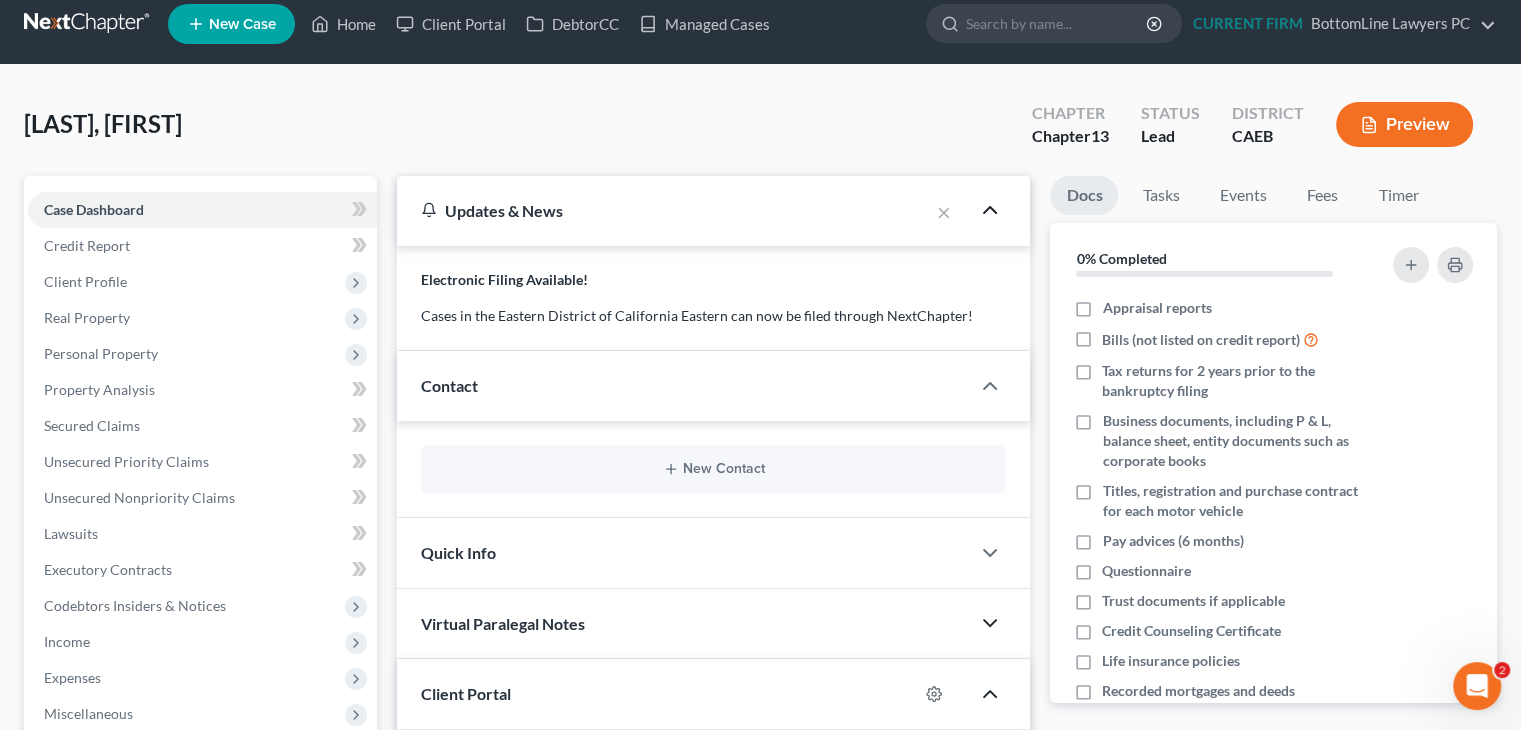 click 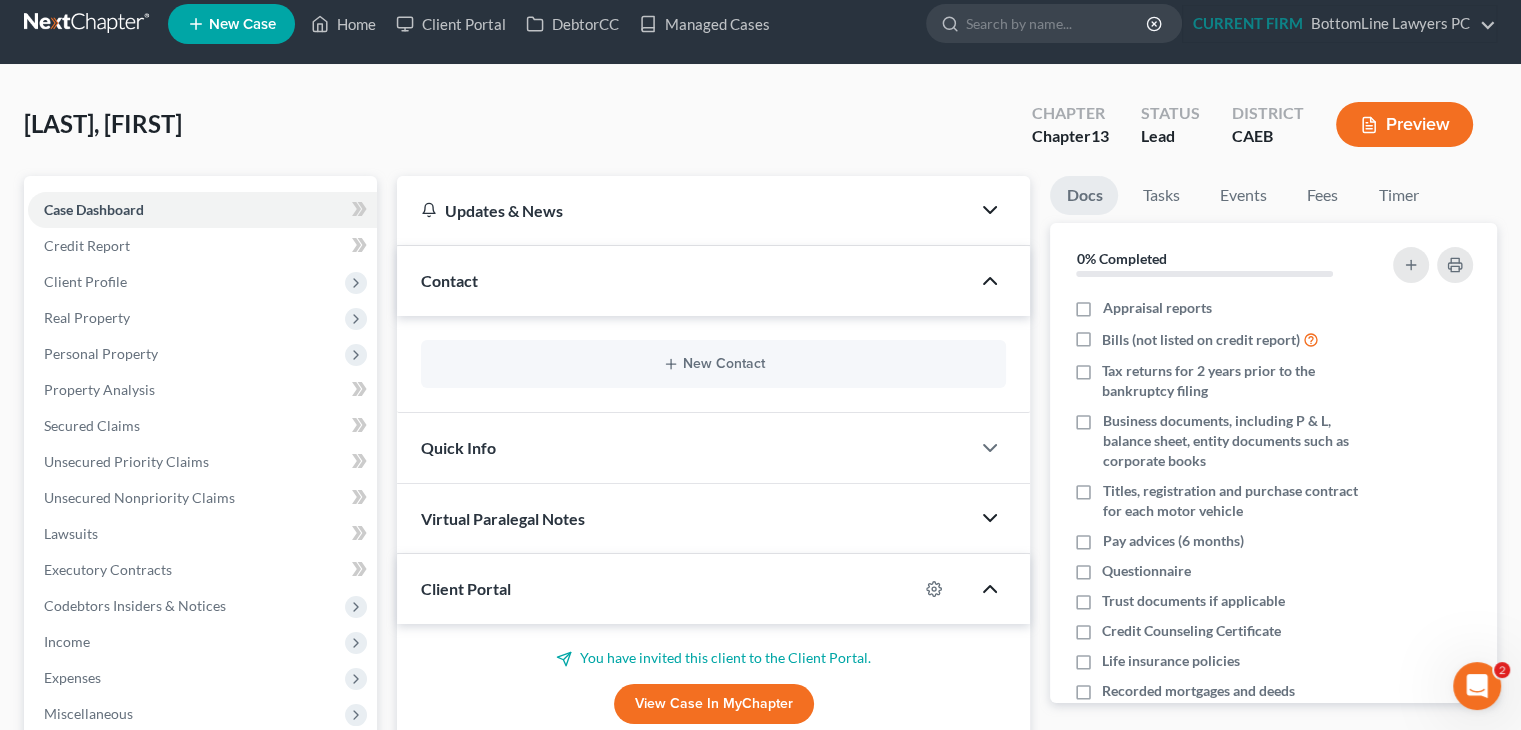 click 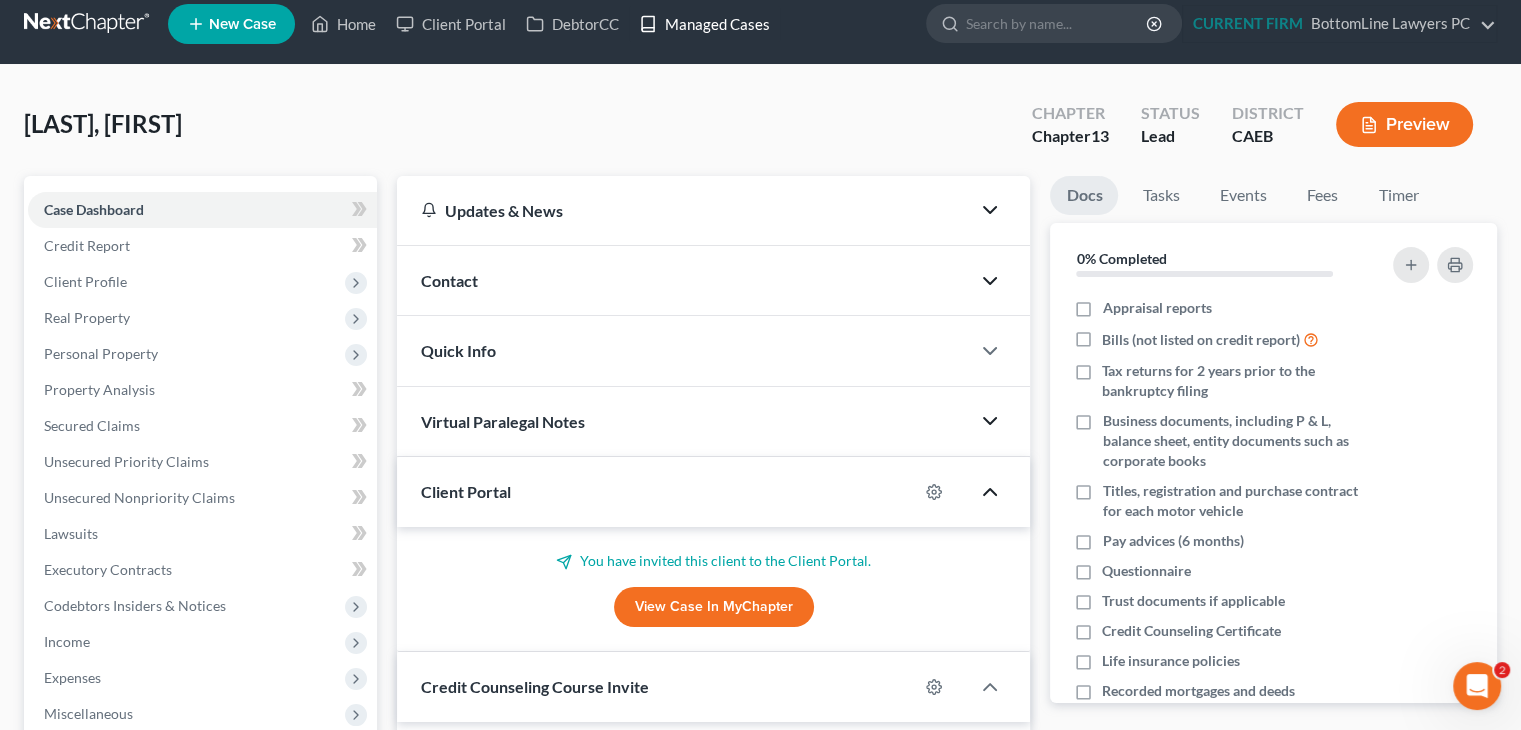 click on "Managed Cases" at bounding box center (704, 24) 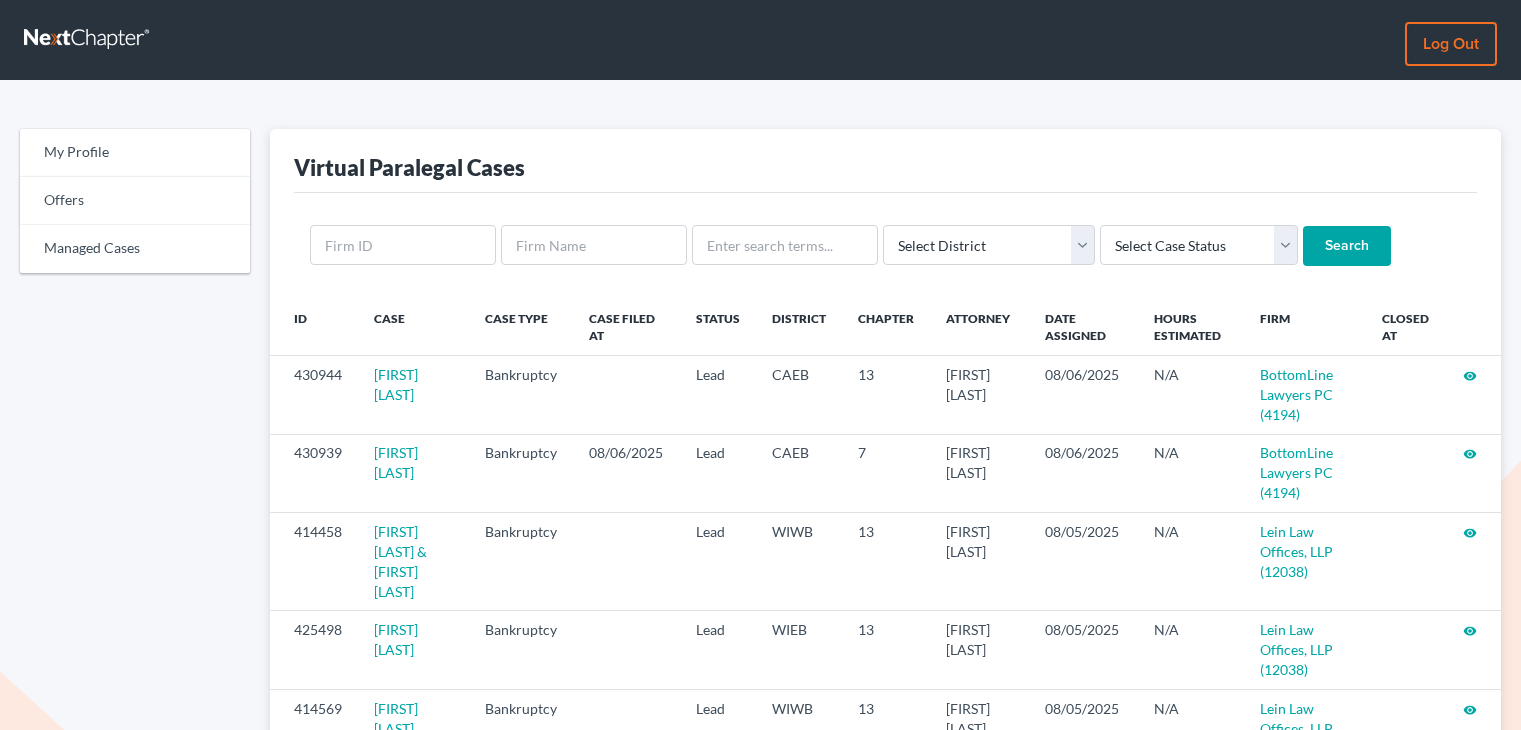 scroll, scrollTop: 0, scrollLeft: 0, axis: both 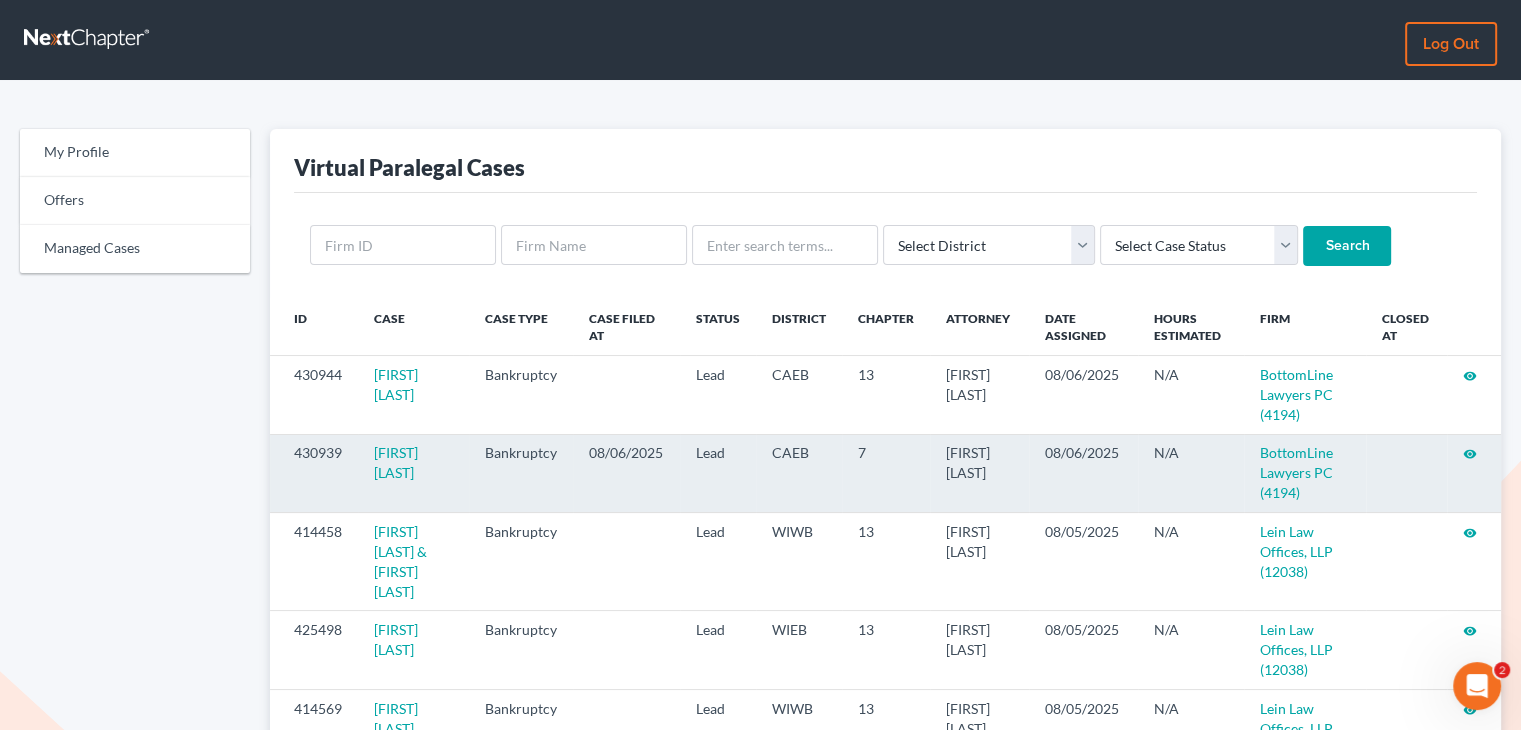 click on "visibility" at bounding box center [1470, 454] 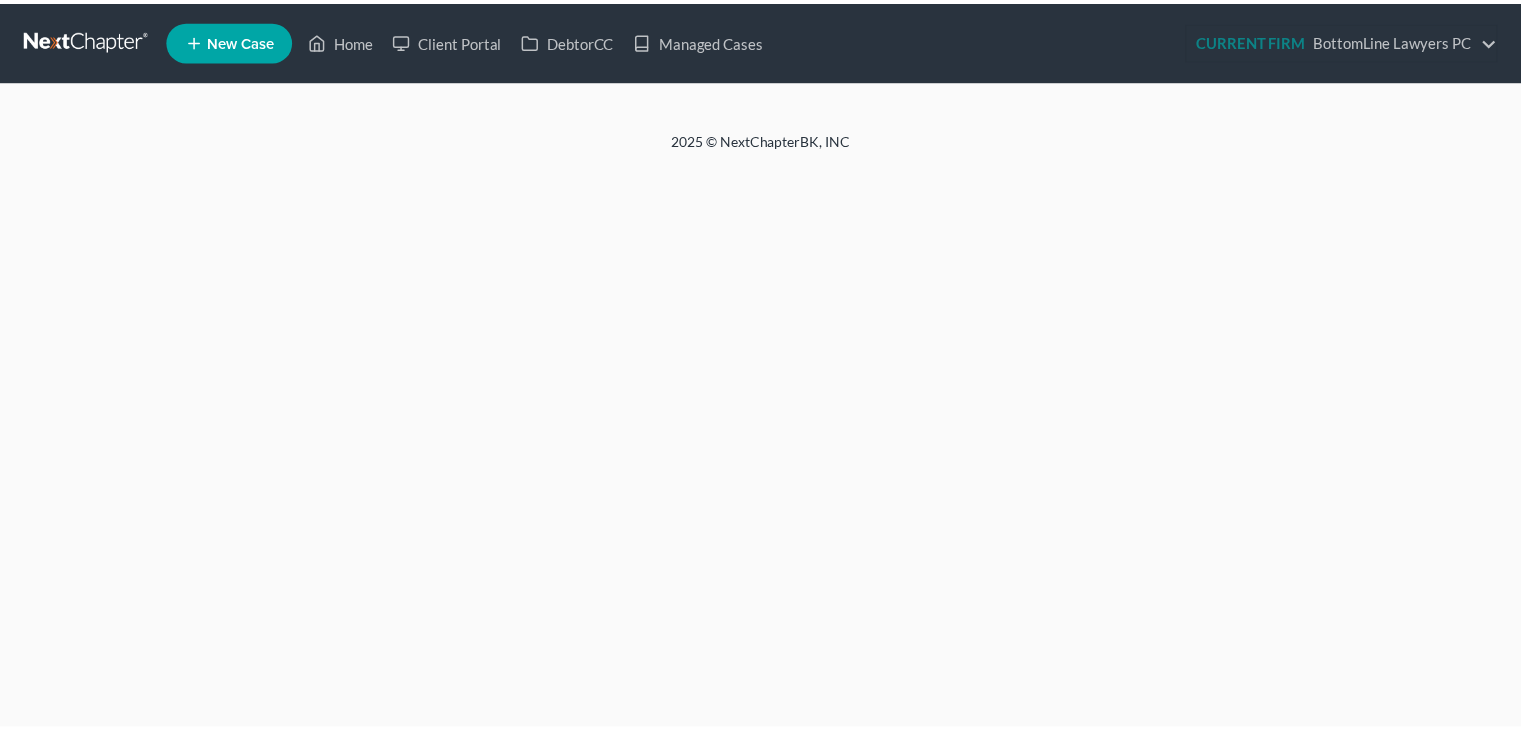 scroll, scrollTop: 0, scrollLeft: 0, axis: both 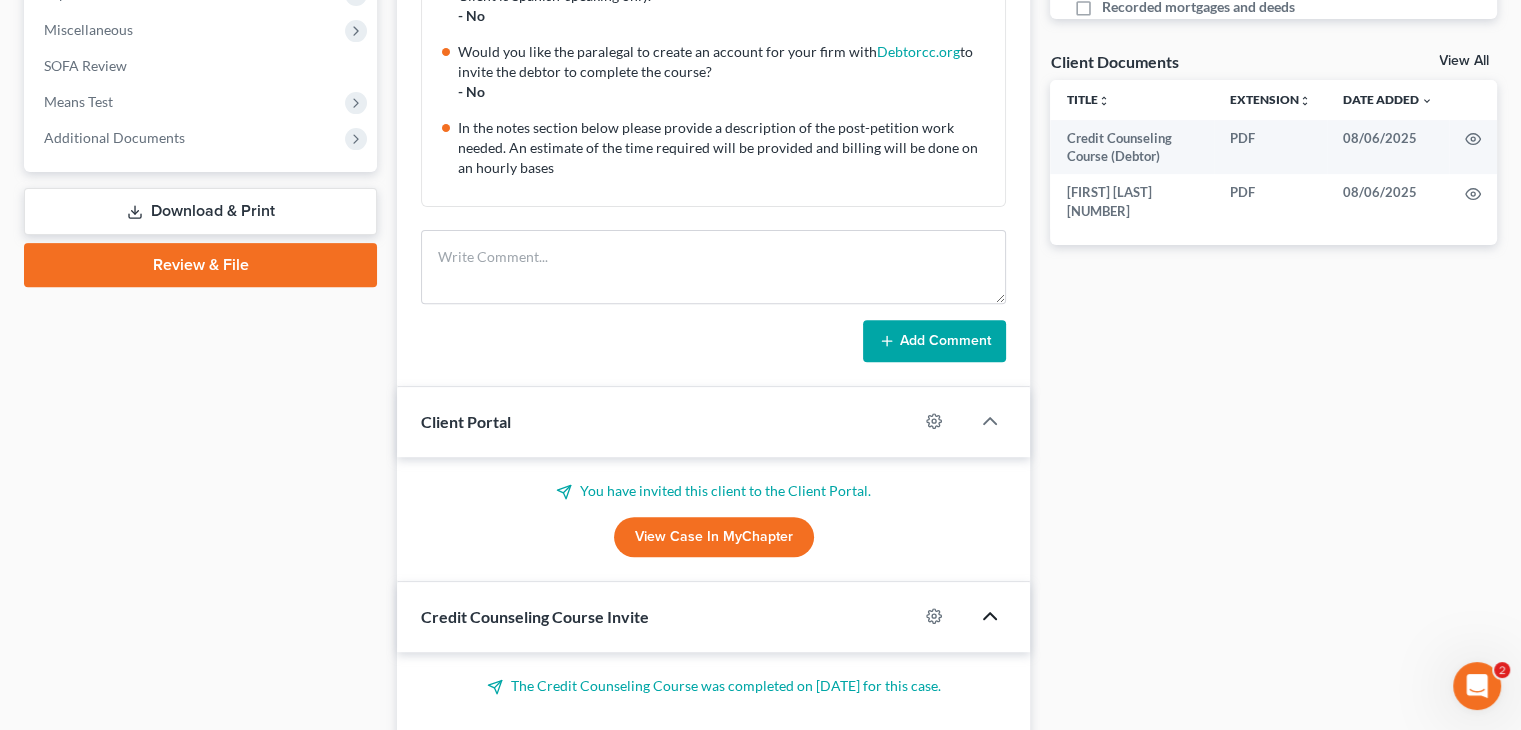 click 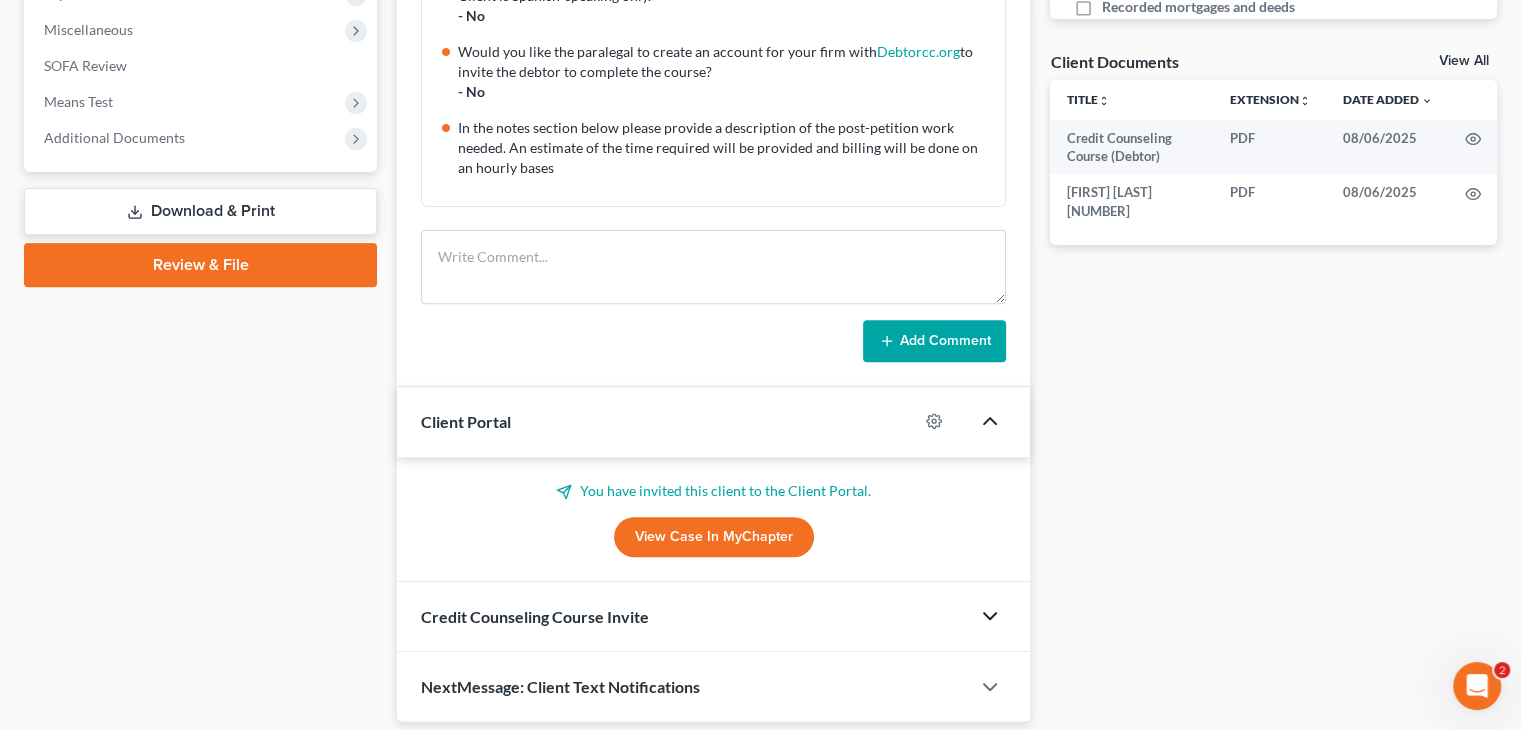 click 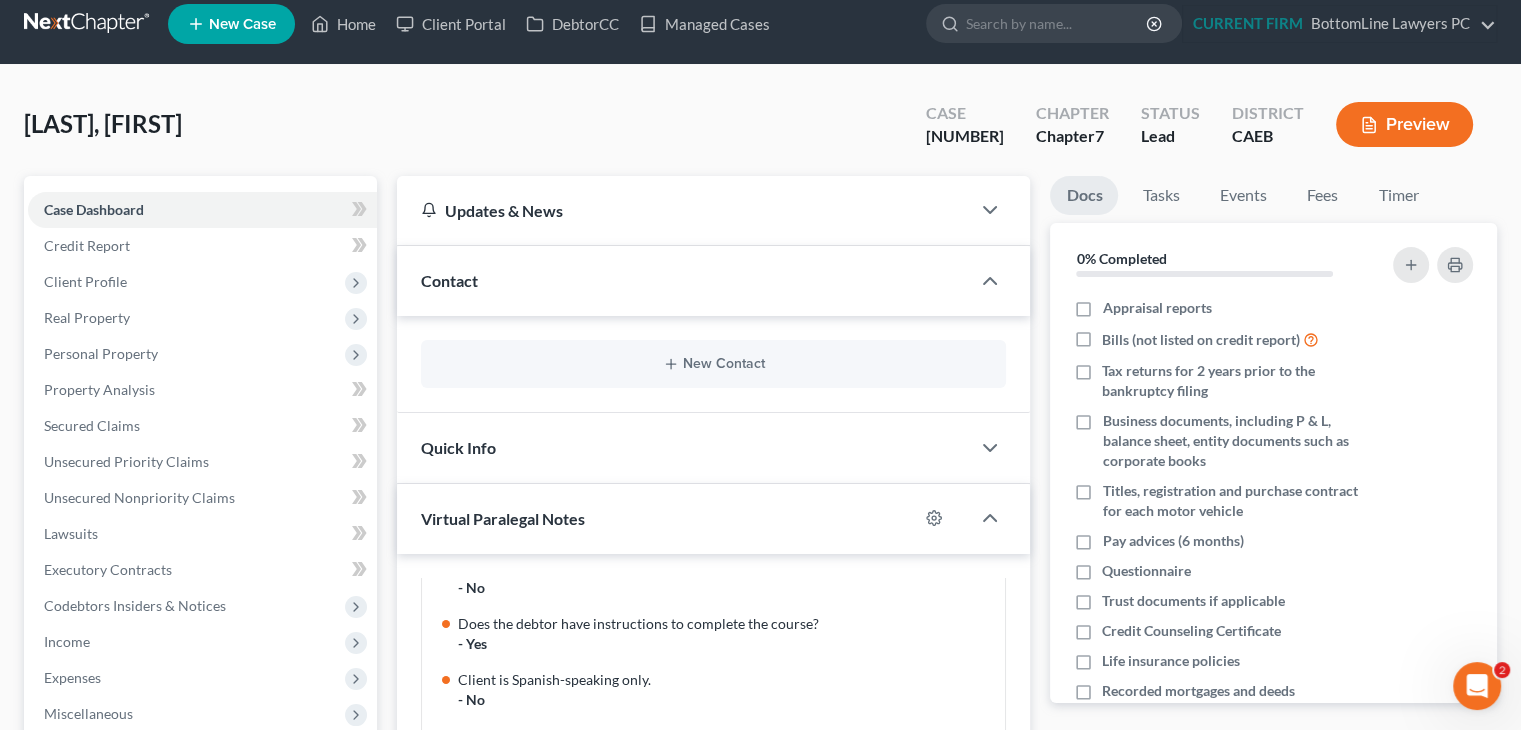 scroll, scrollTop: 0, scrollLeft: 0, axis: both 